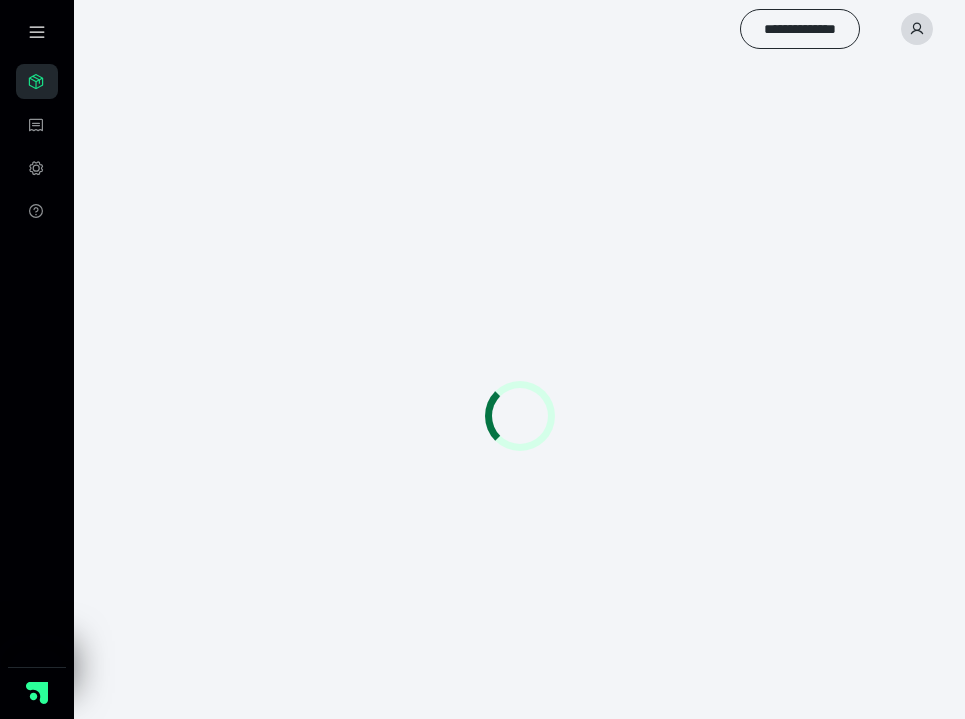 scroll, scrollTop: 0, scrollLeft: 0, axis: both 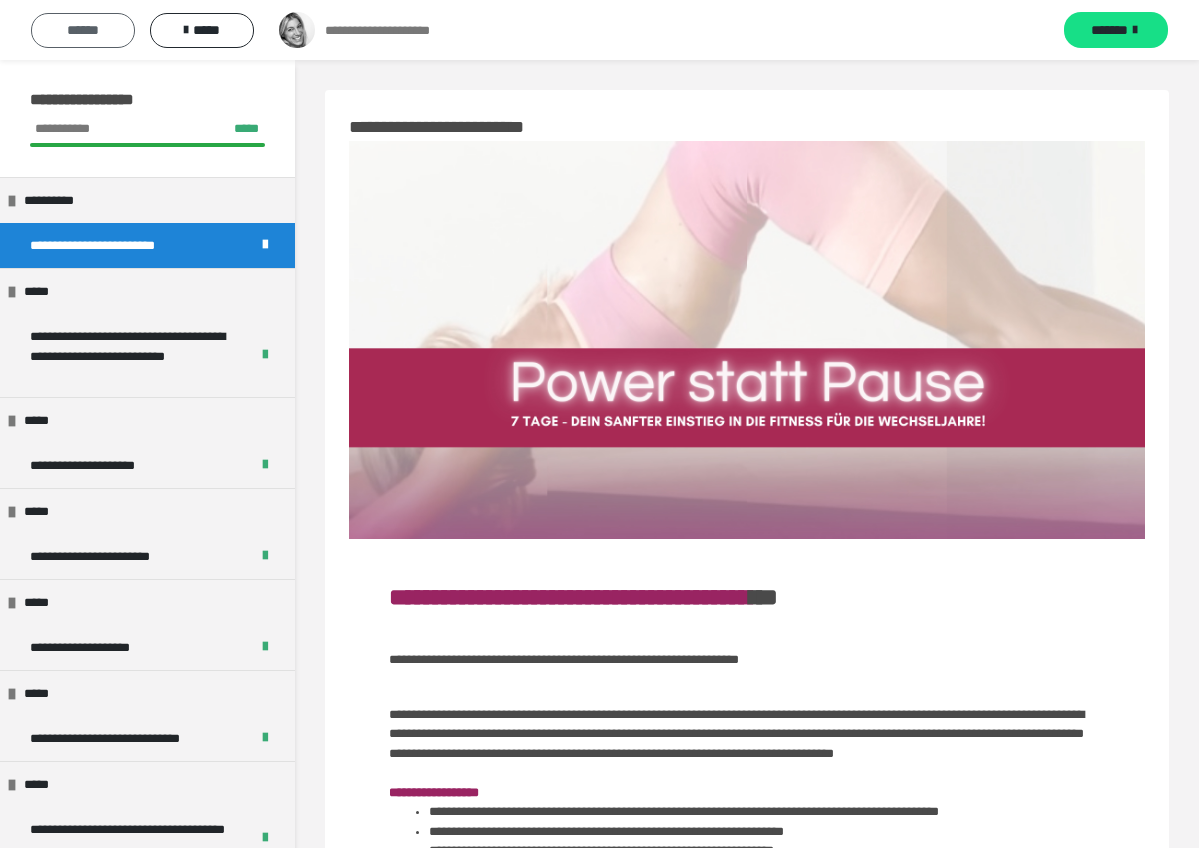 click on "******" at bounding box center (83, 30) 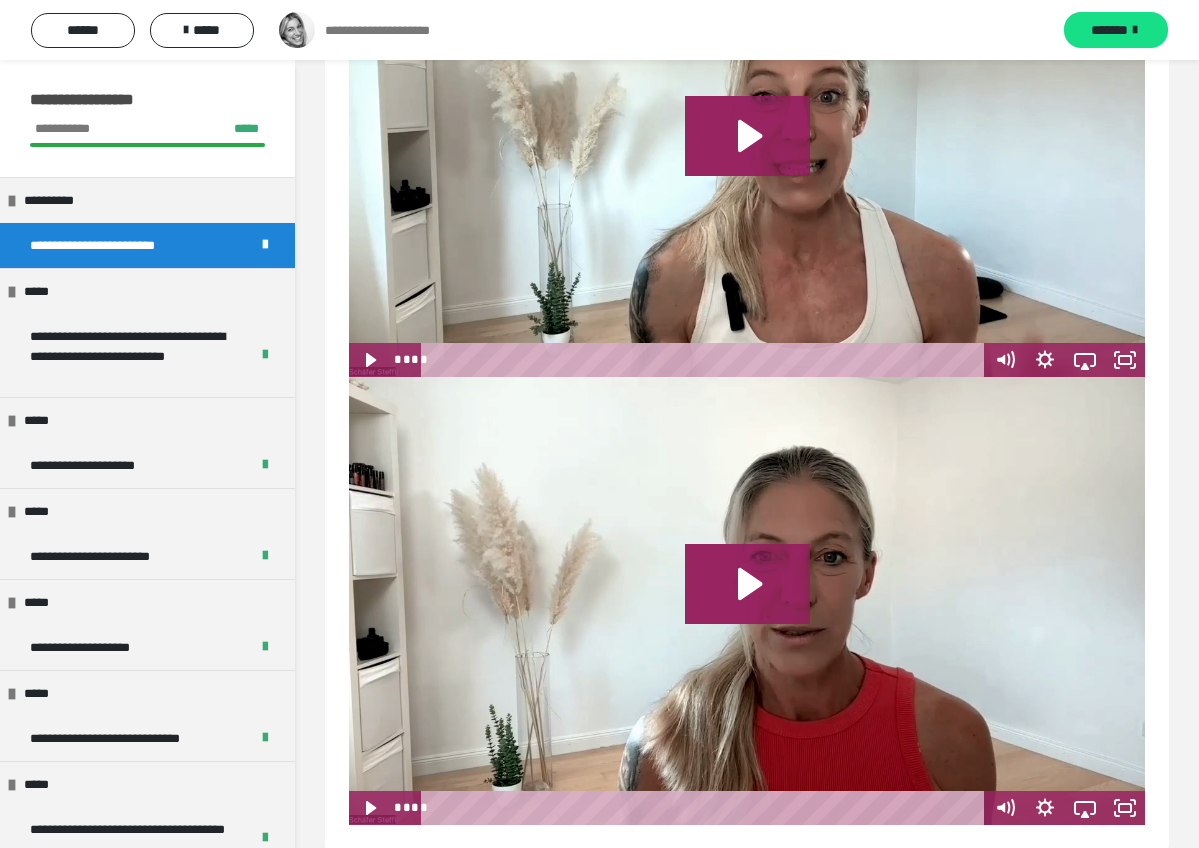 scroll, scrollTop: 1663, scrollLeft: 0, axis: vertical 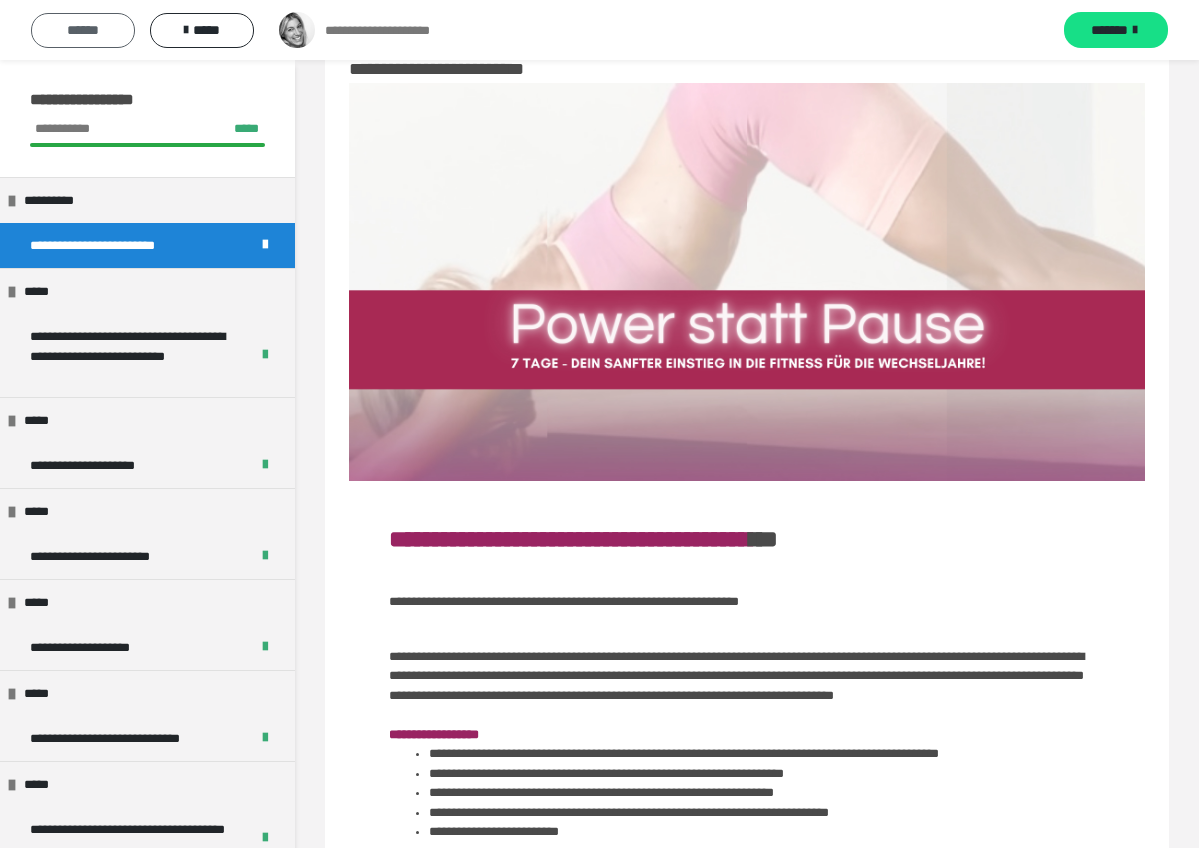 click on "******" at bounding box center [83, 30] 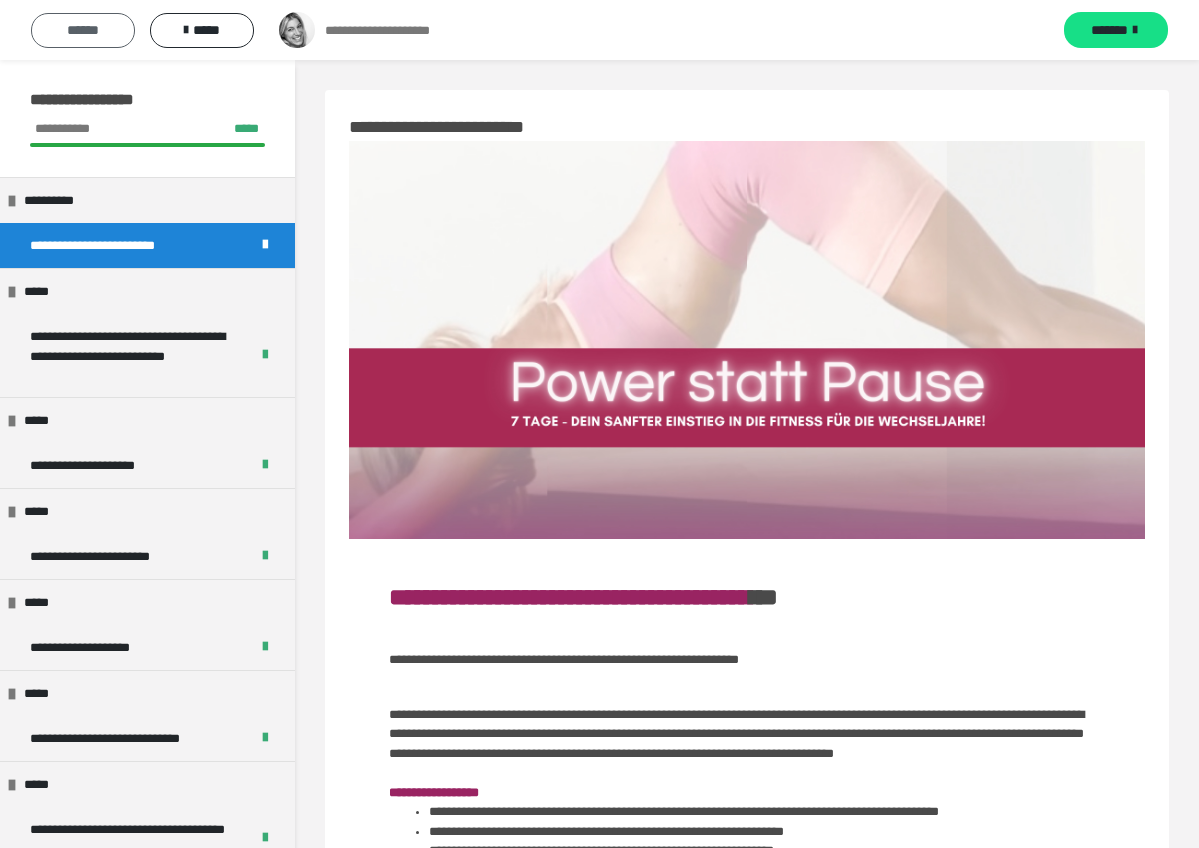 scroll, scrollTop: 0, scrollLeft: 0, axis: both 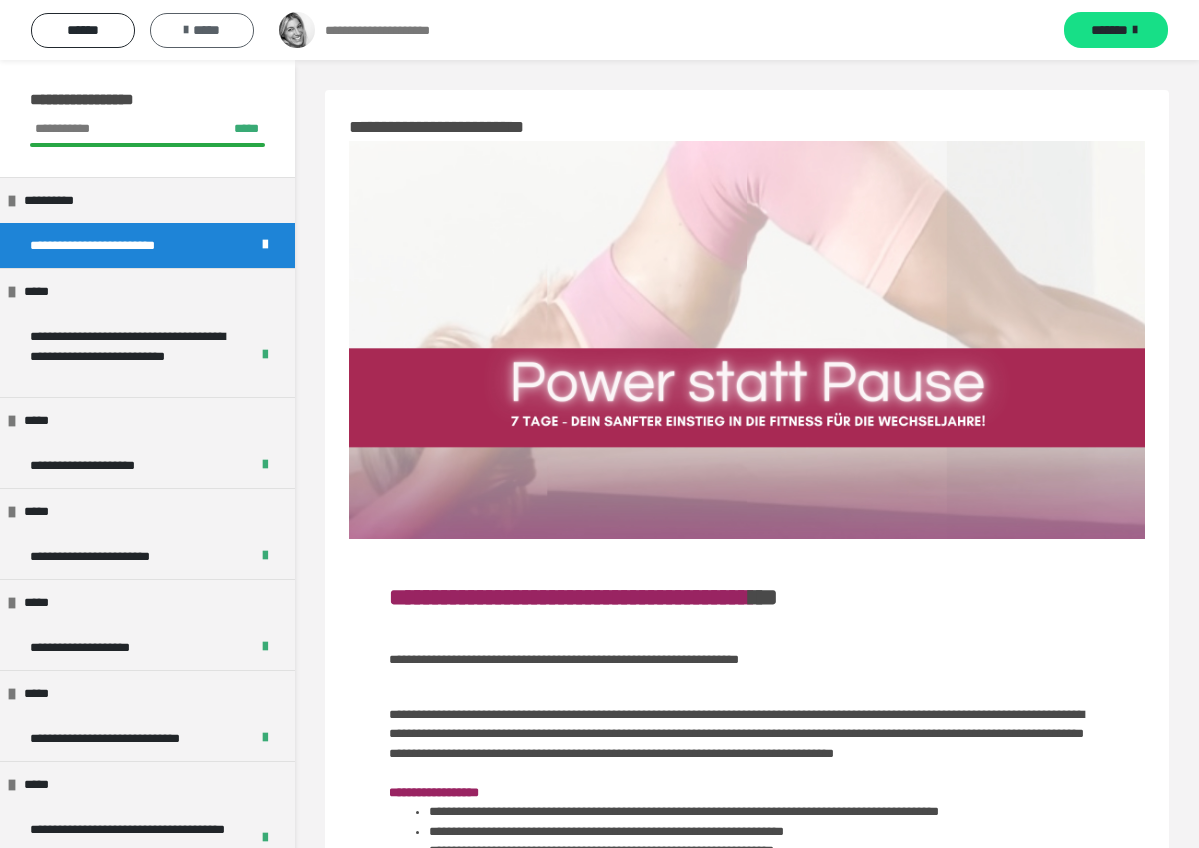 click at bounding box center (186, 30) 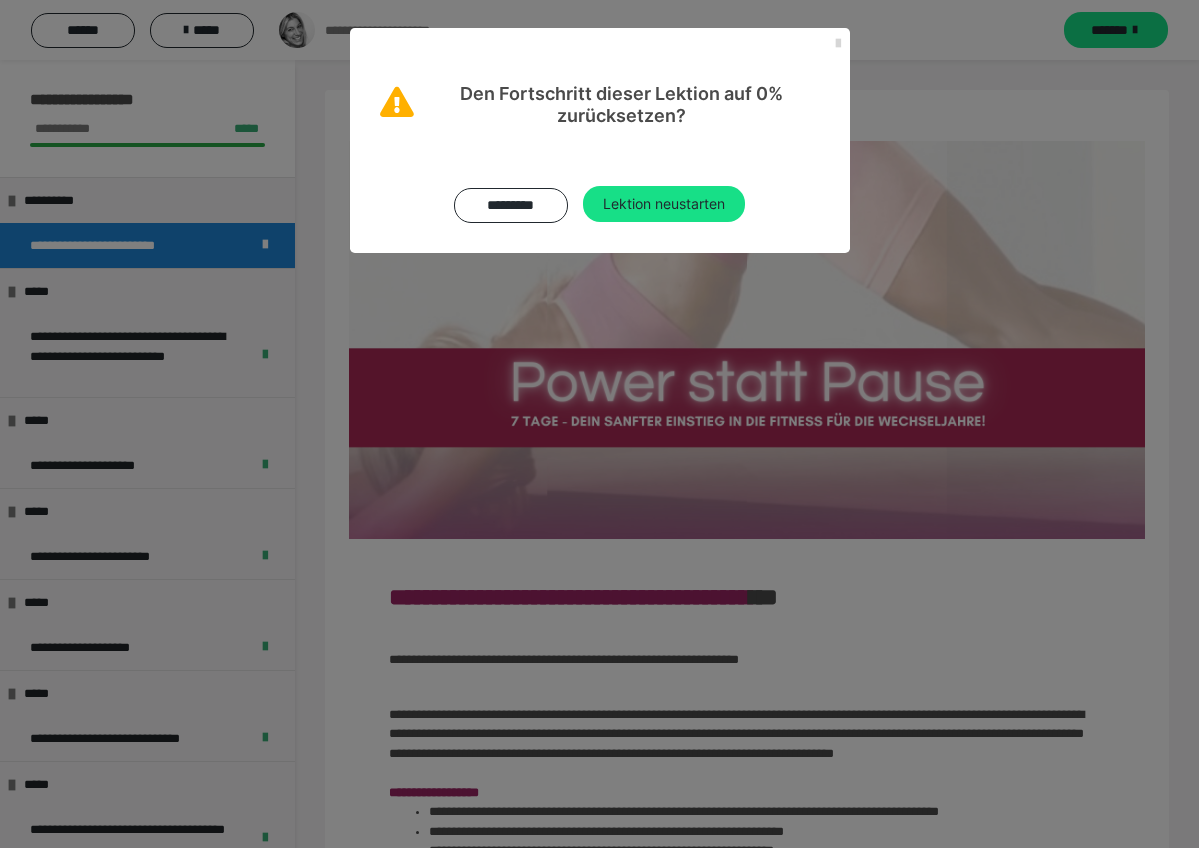 click at bounding box center (838, 44) 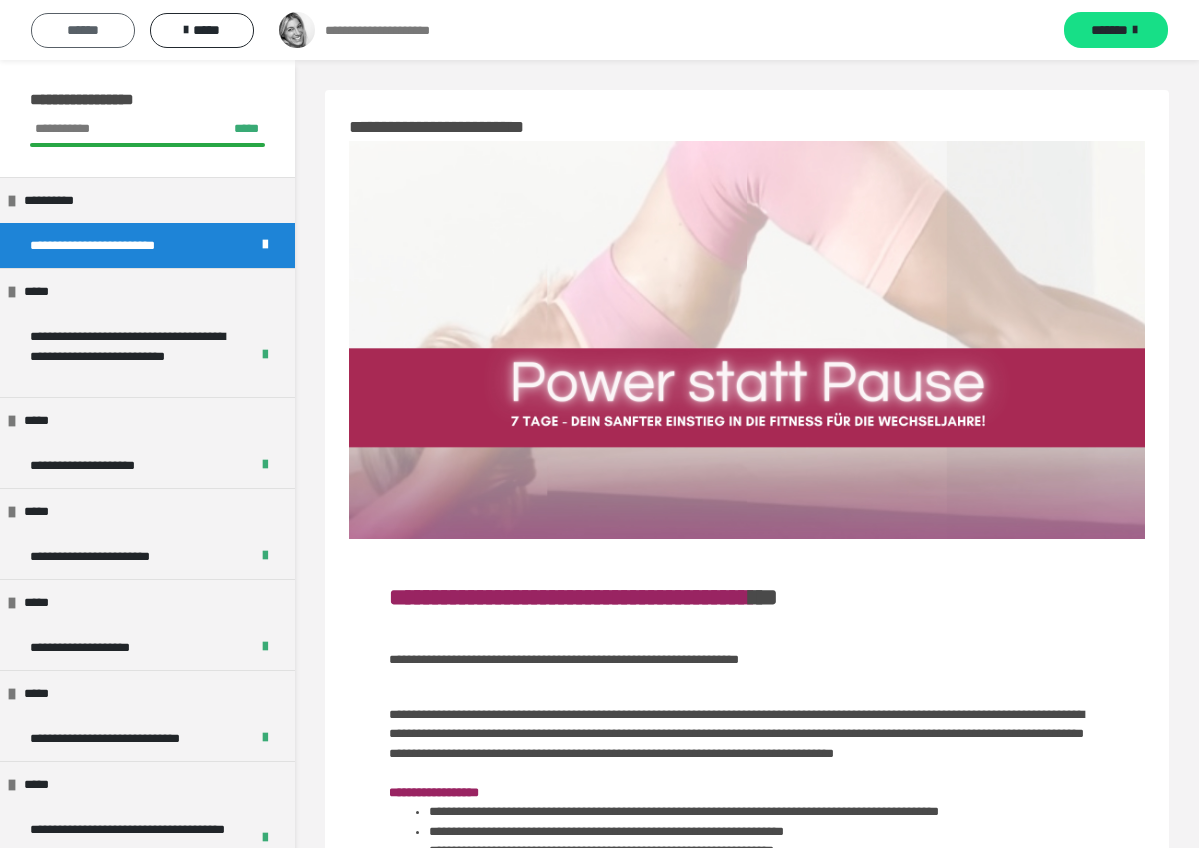 click on "******" at bounding box center [83, 30] 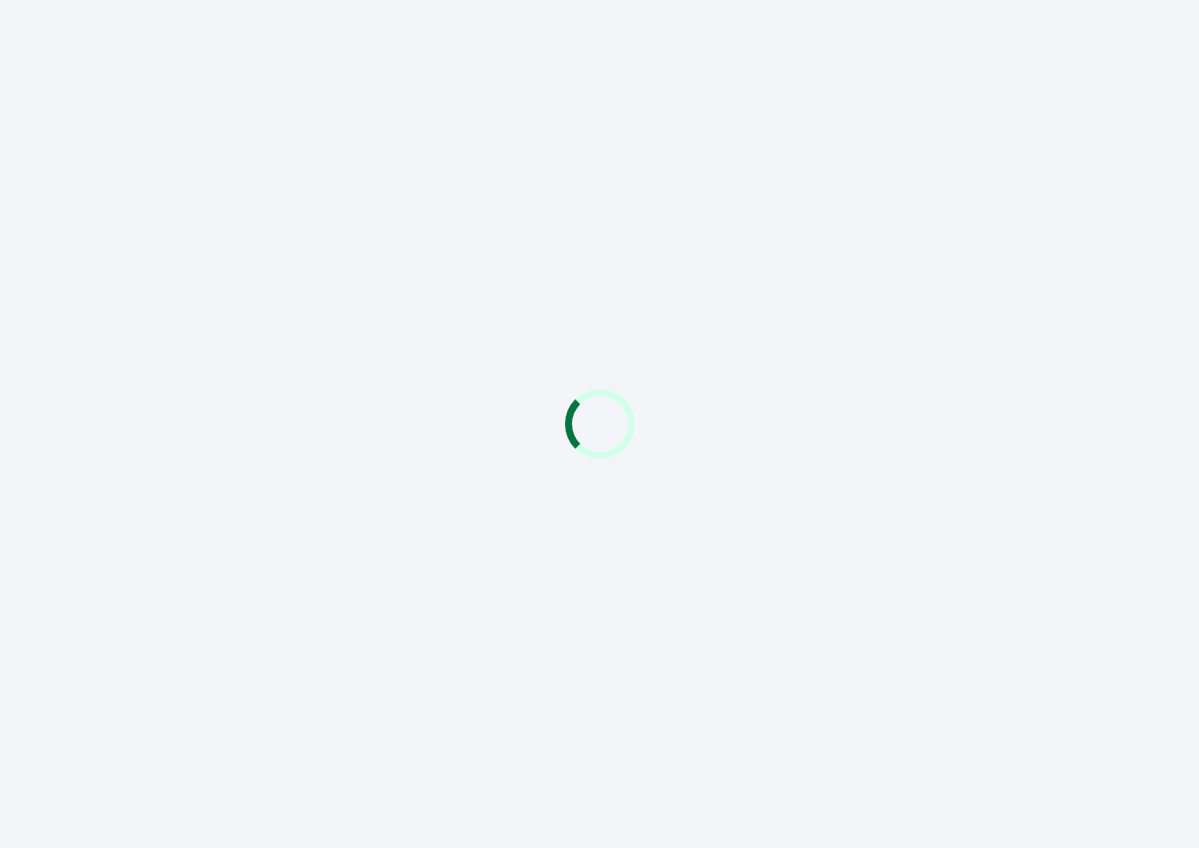 scroll, scrollTop: 0, scrollLeft: 0, axis: both 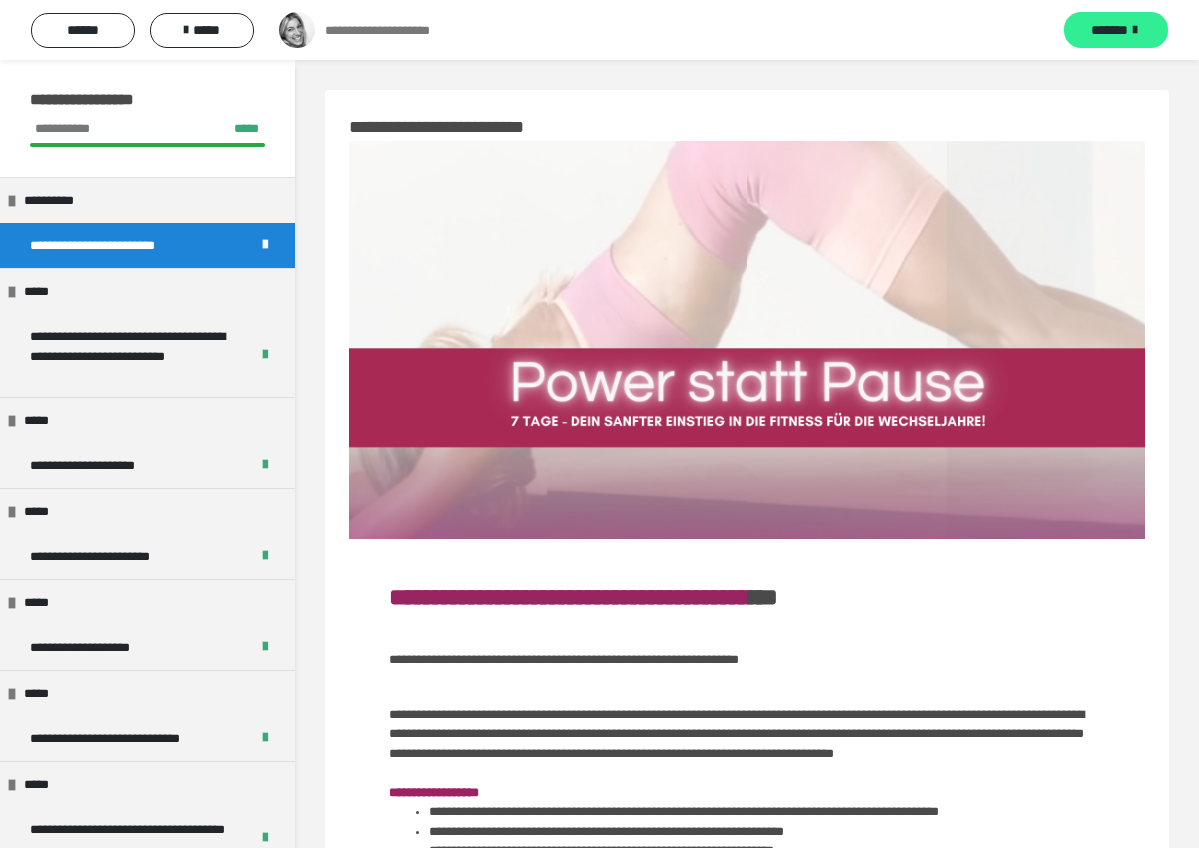 click on "*******" at bounding box center (1109, 30) 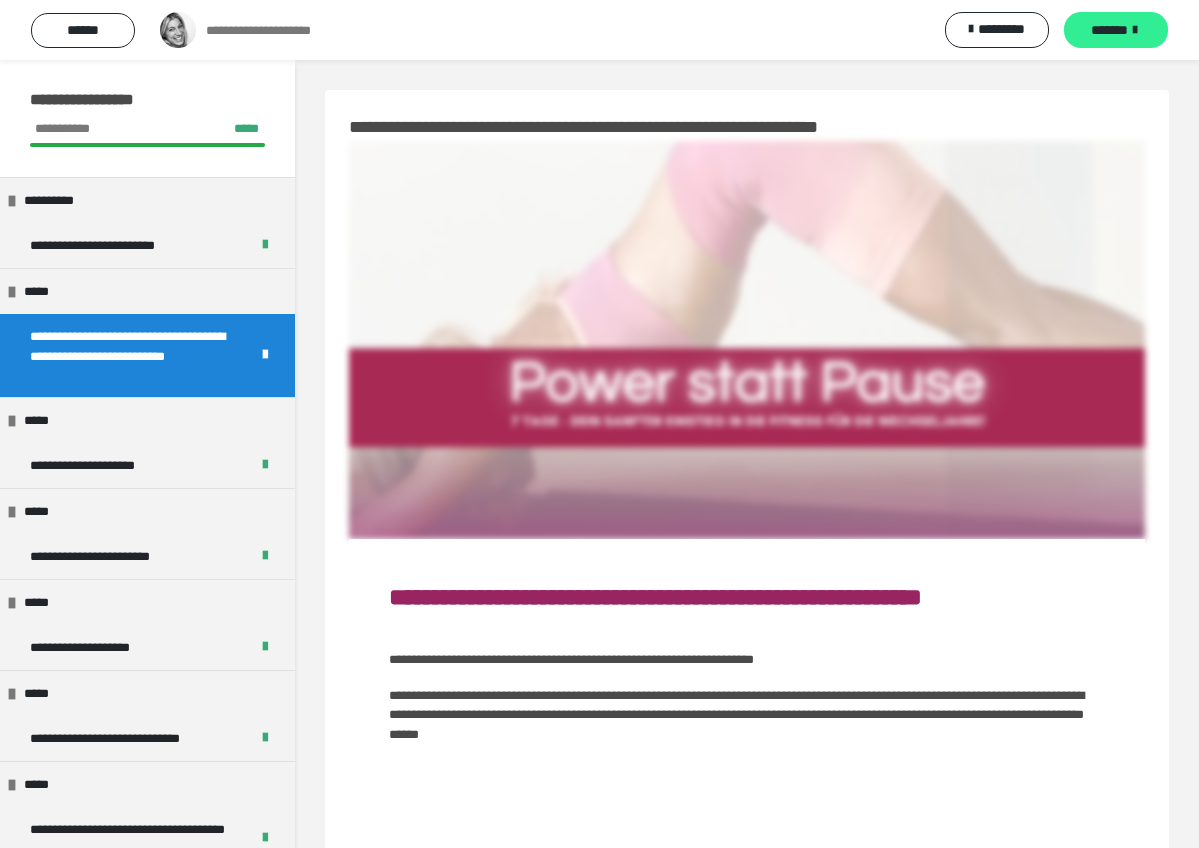 click on "*******" at bounding box center [1109, 30] 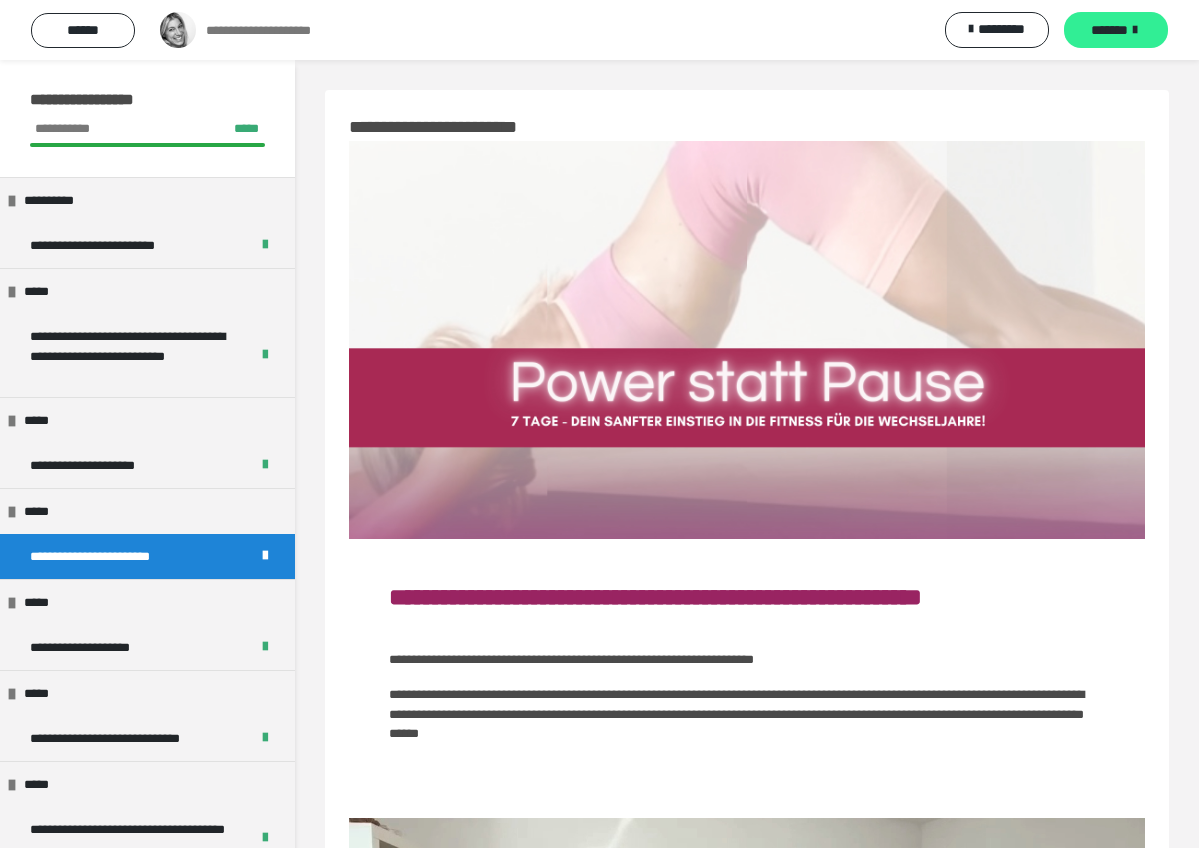click on "*******" at bounding box center (1109, 30) 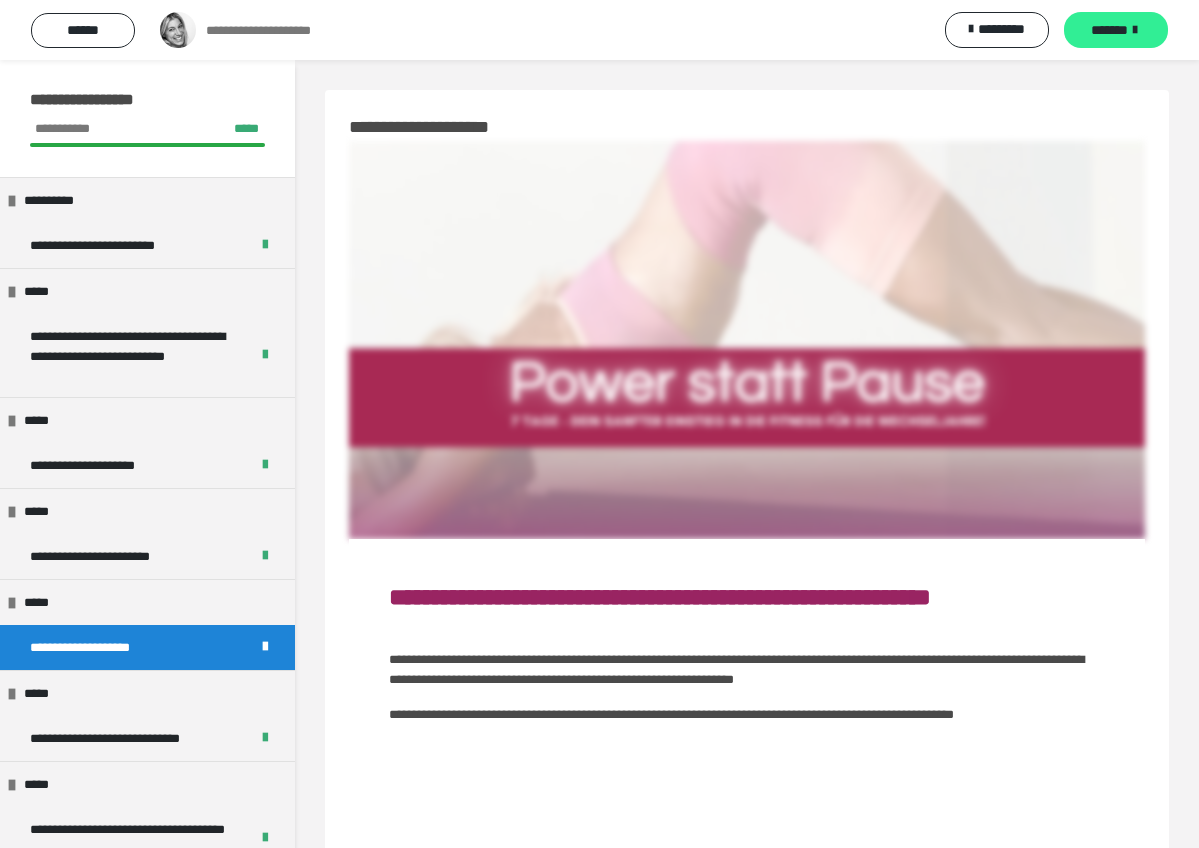 click on "*******" at bounding box center [1109, 30] 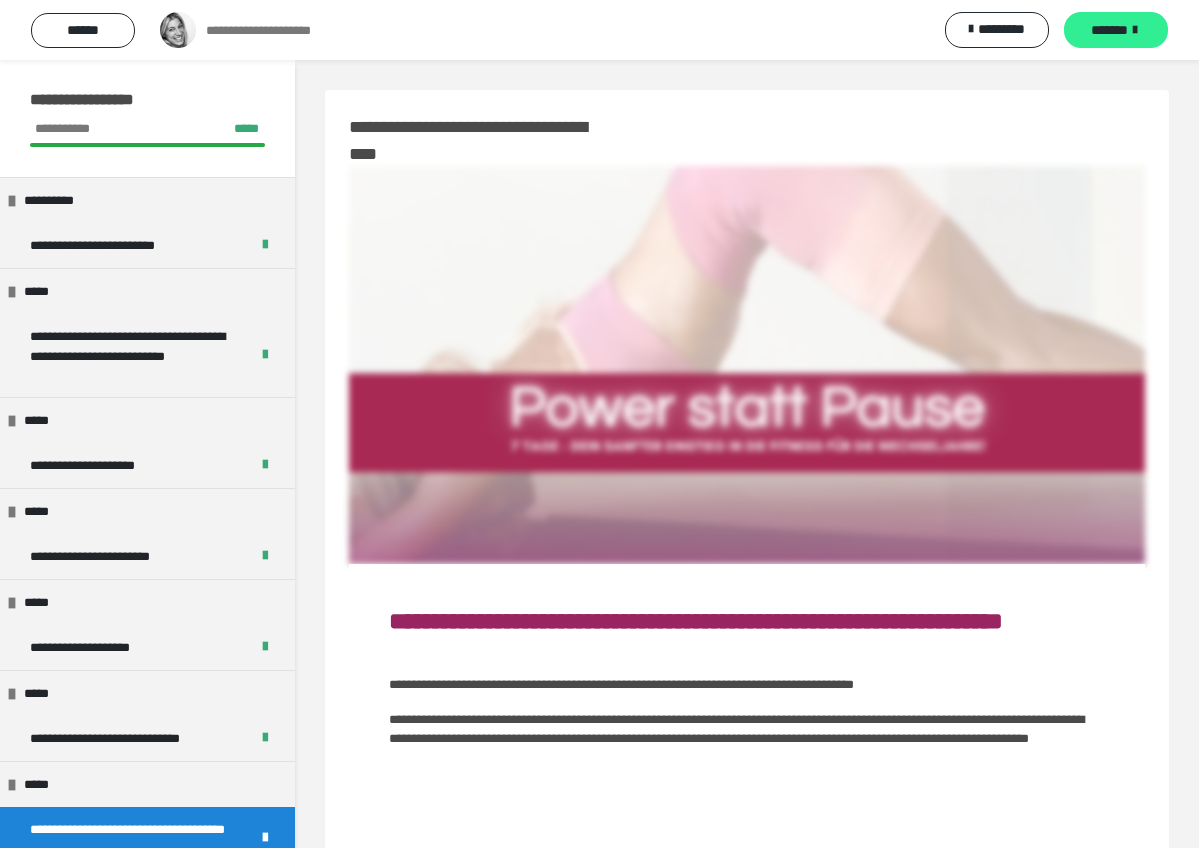 click on "*******" at bounding box center (1109, 30) 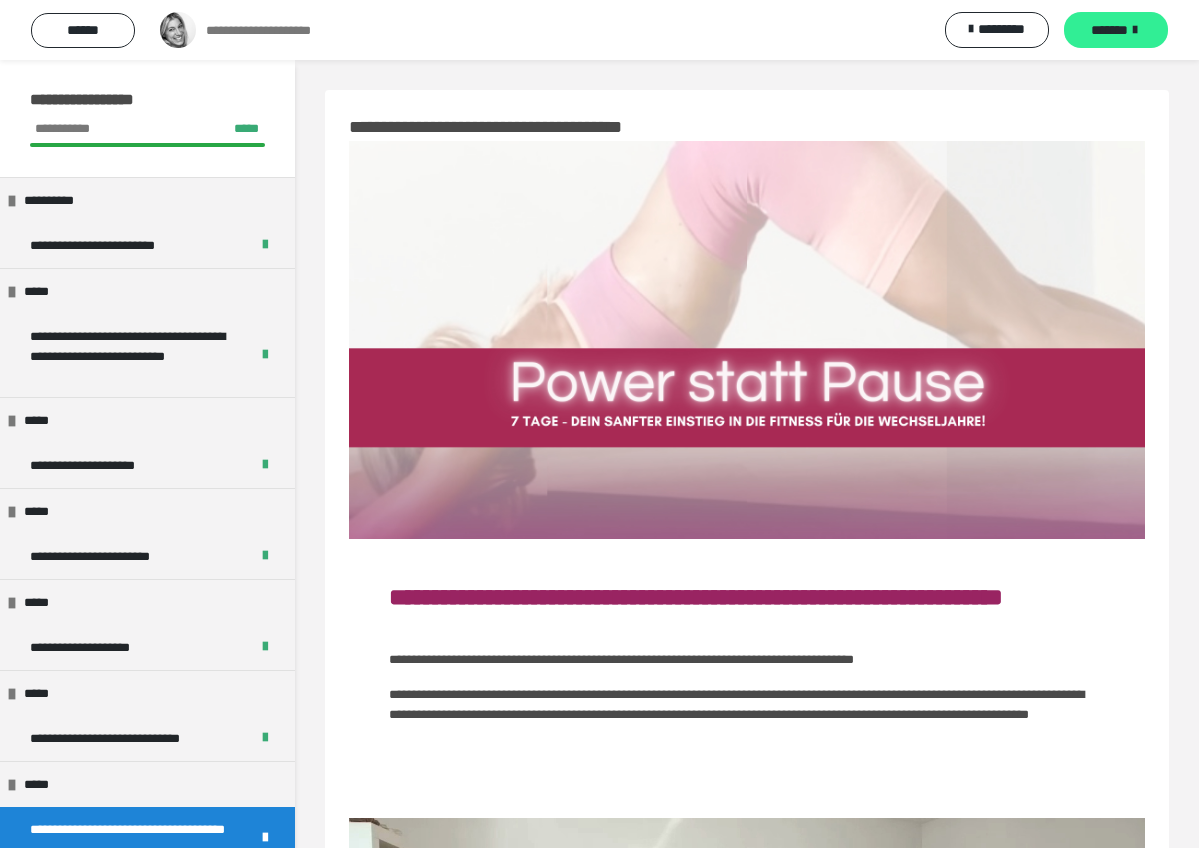 click on "*******" at bounding box center [1109, 30] 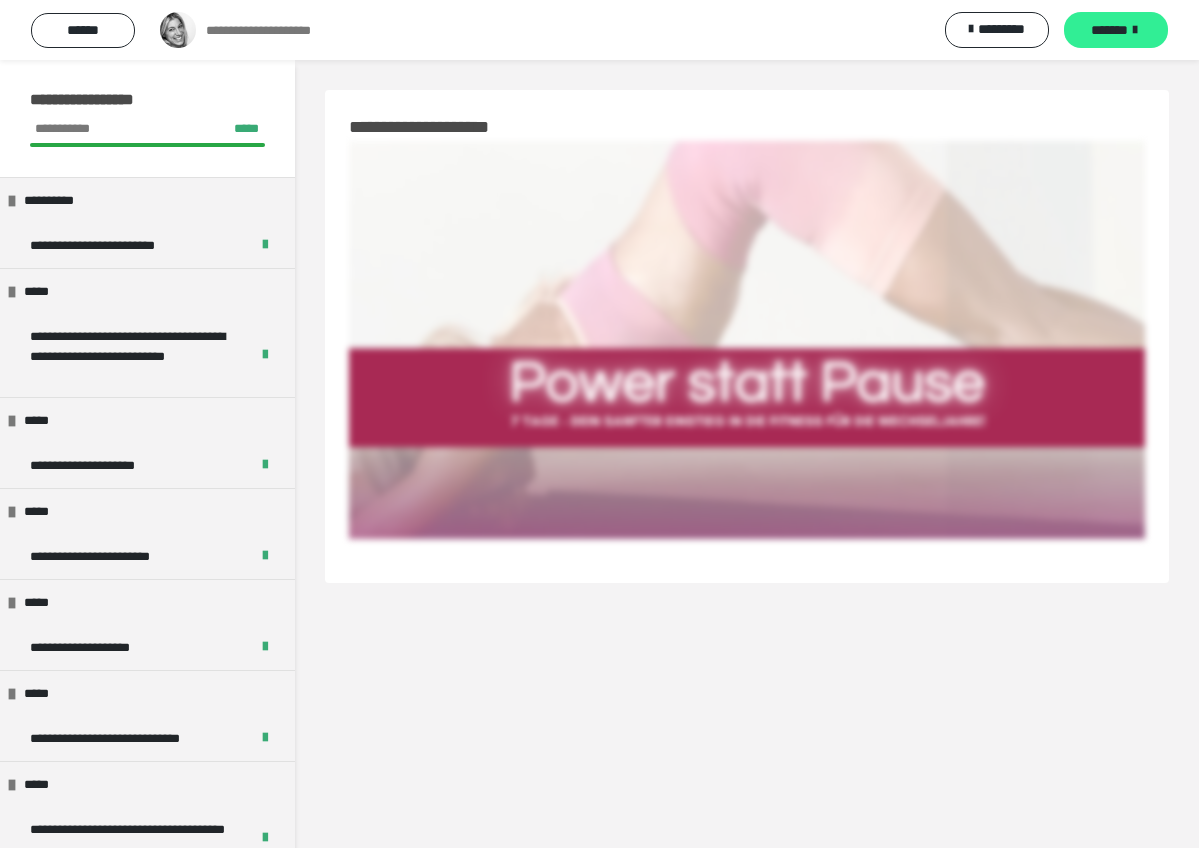 click on "*******" at bounding box center (1109, 30) 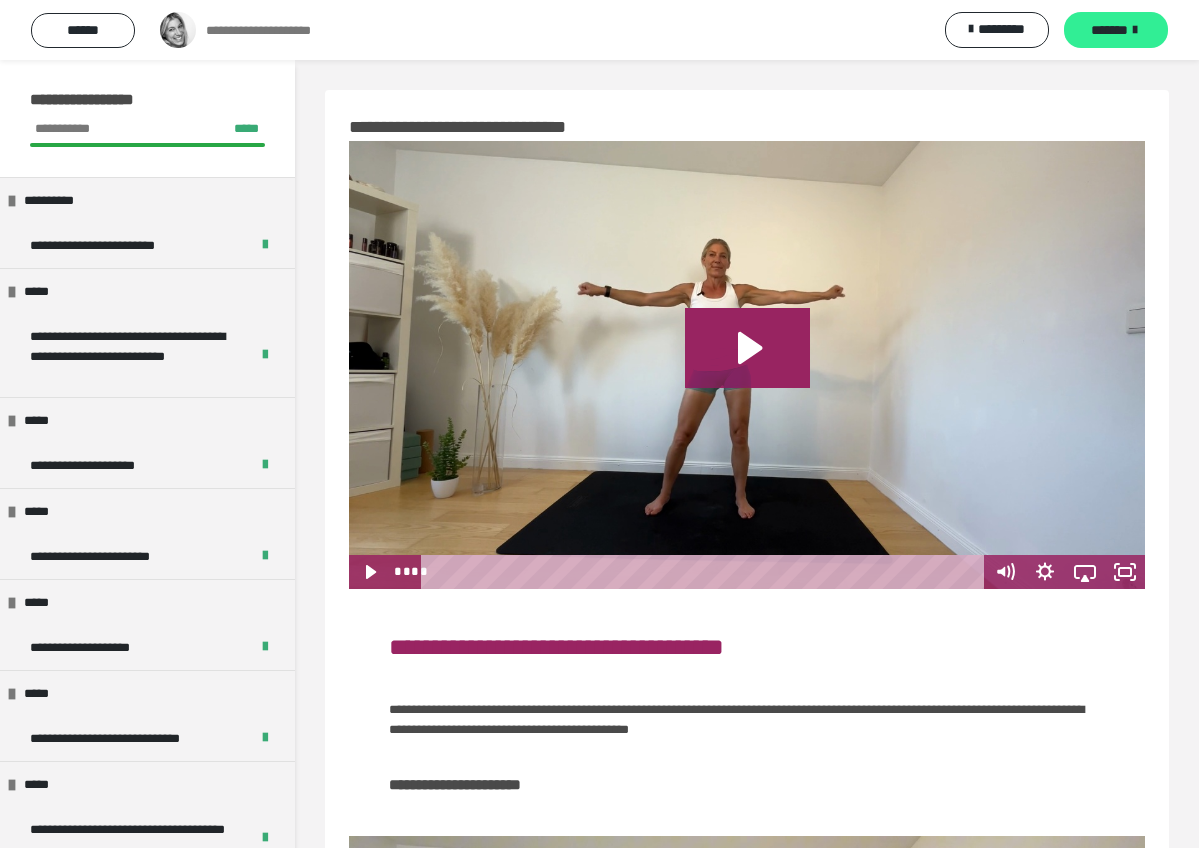 click on "*******" at bounding box center (1109, 30) 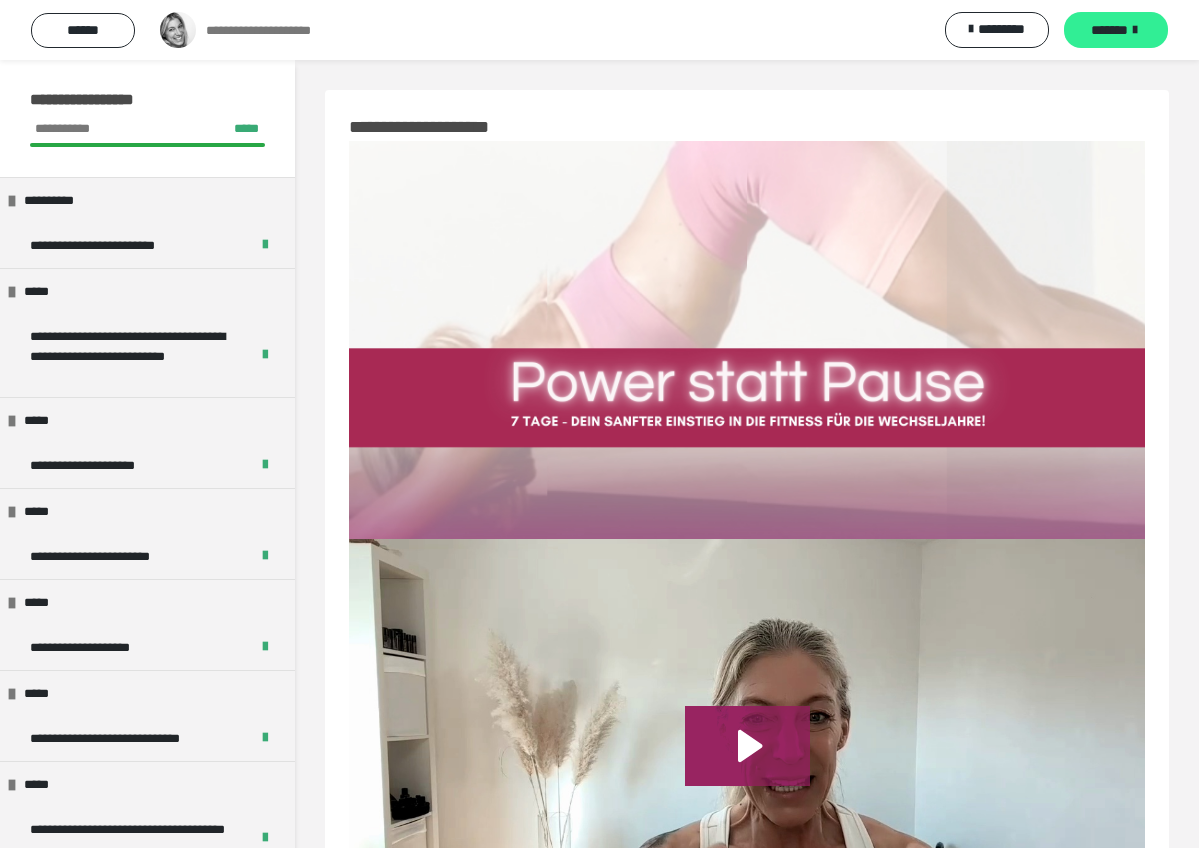 click on "*******" at bounding box center (1109, 30) 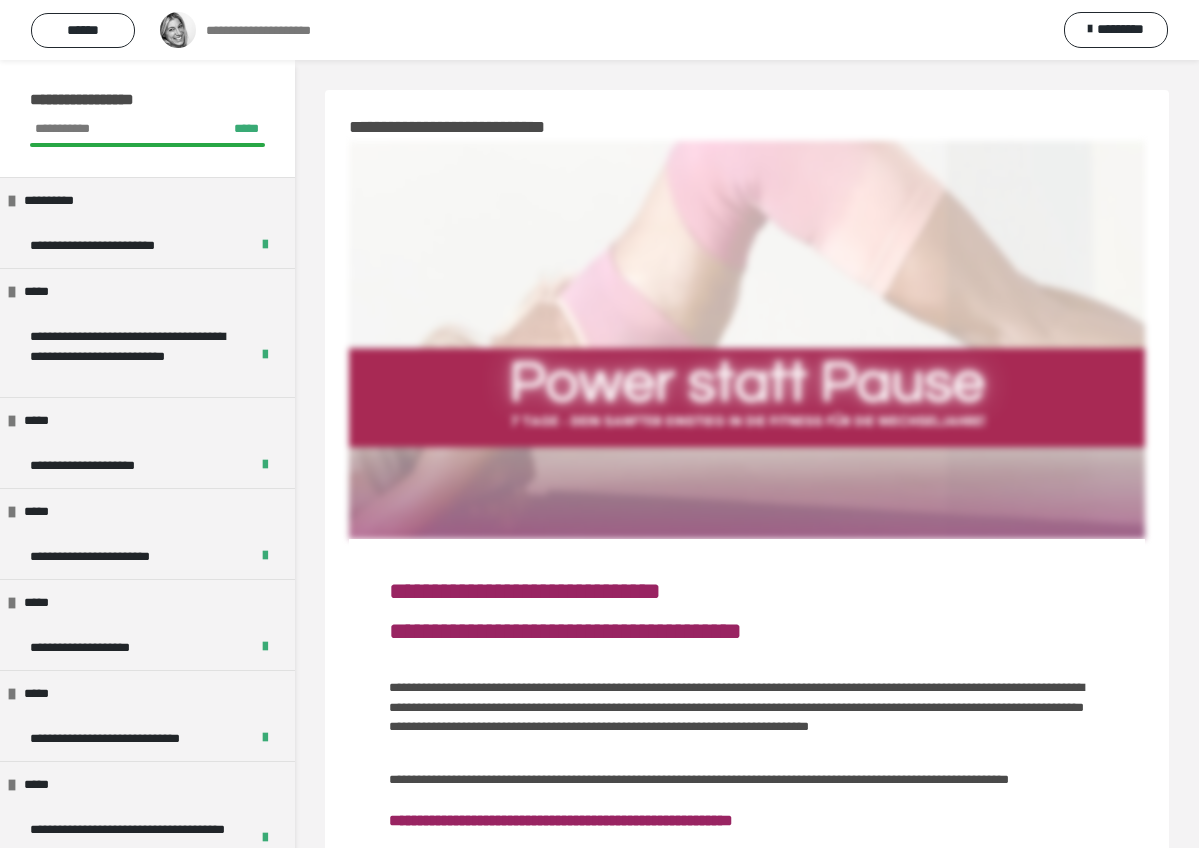 click on "*********" at bounding box center (1120, 29) 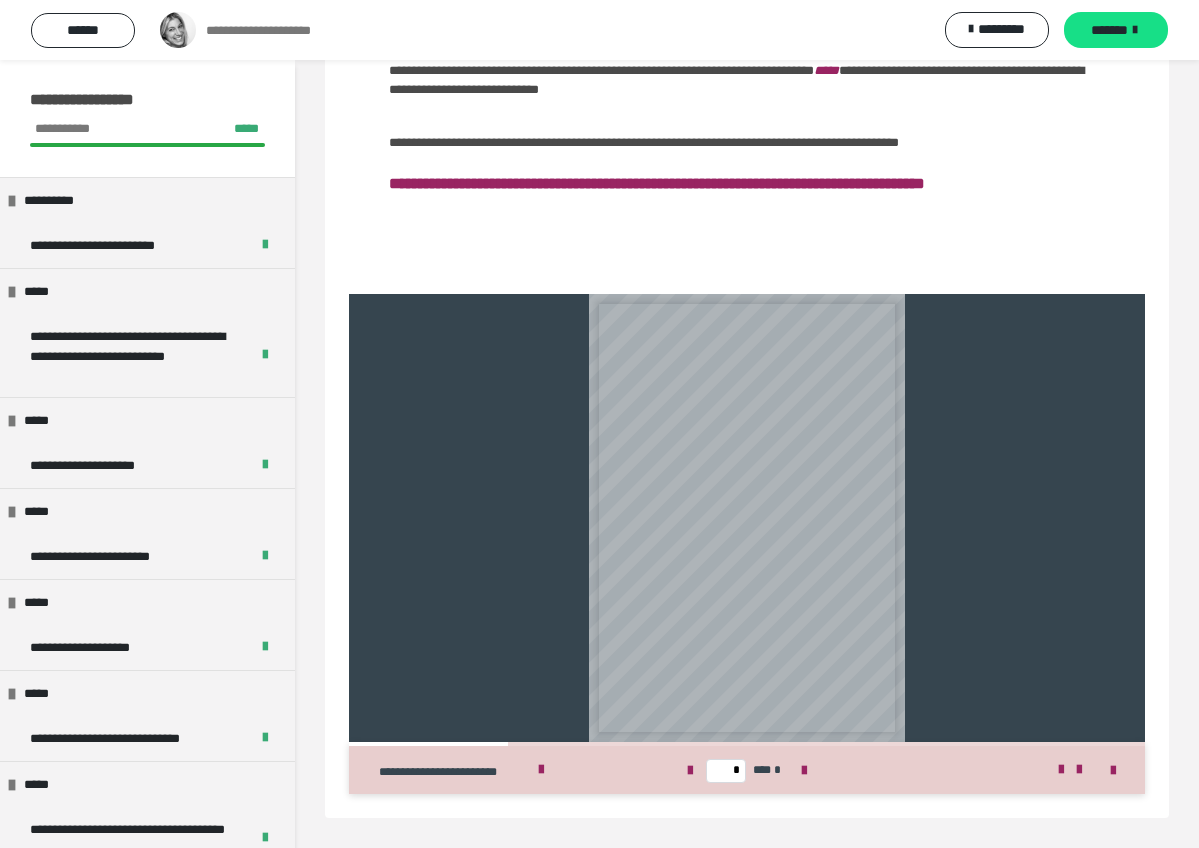 scroll, scrollTop: 1057, scrollLeft: 0, axis: vertical 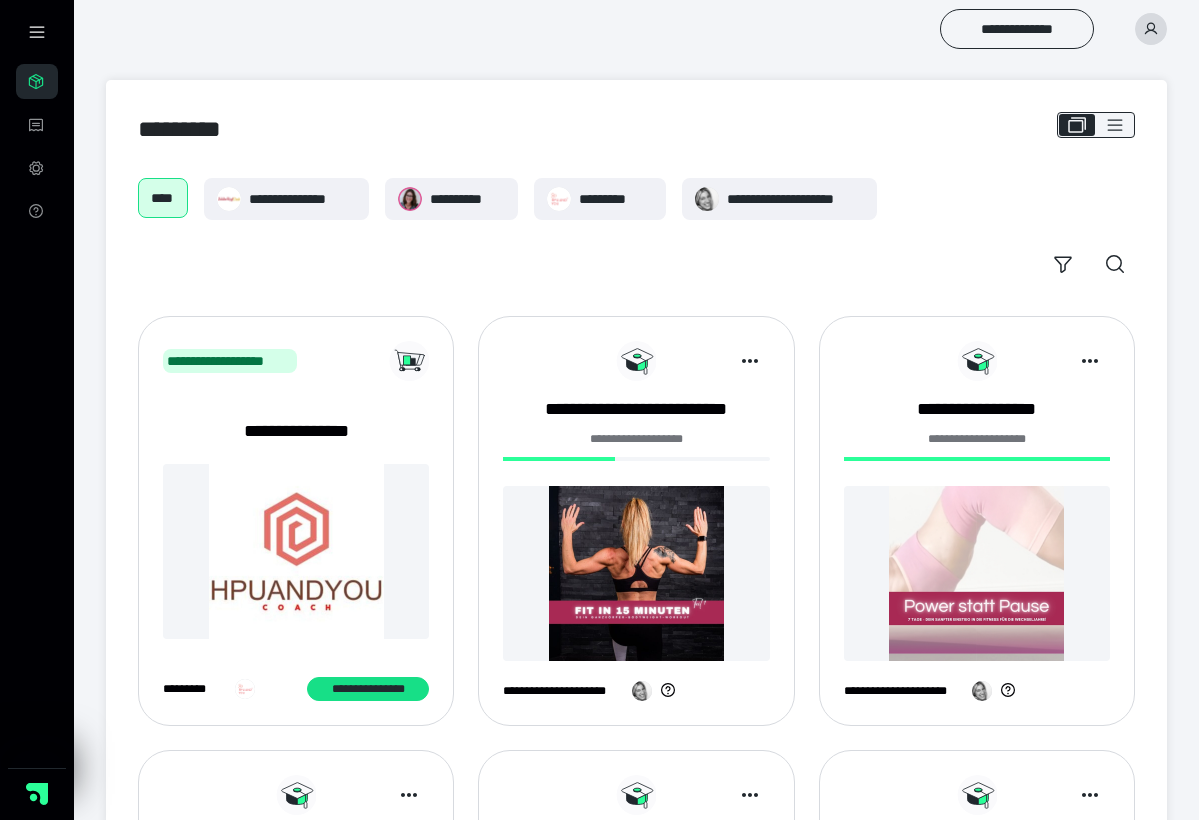 click at bounding box center (636, 573) 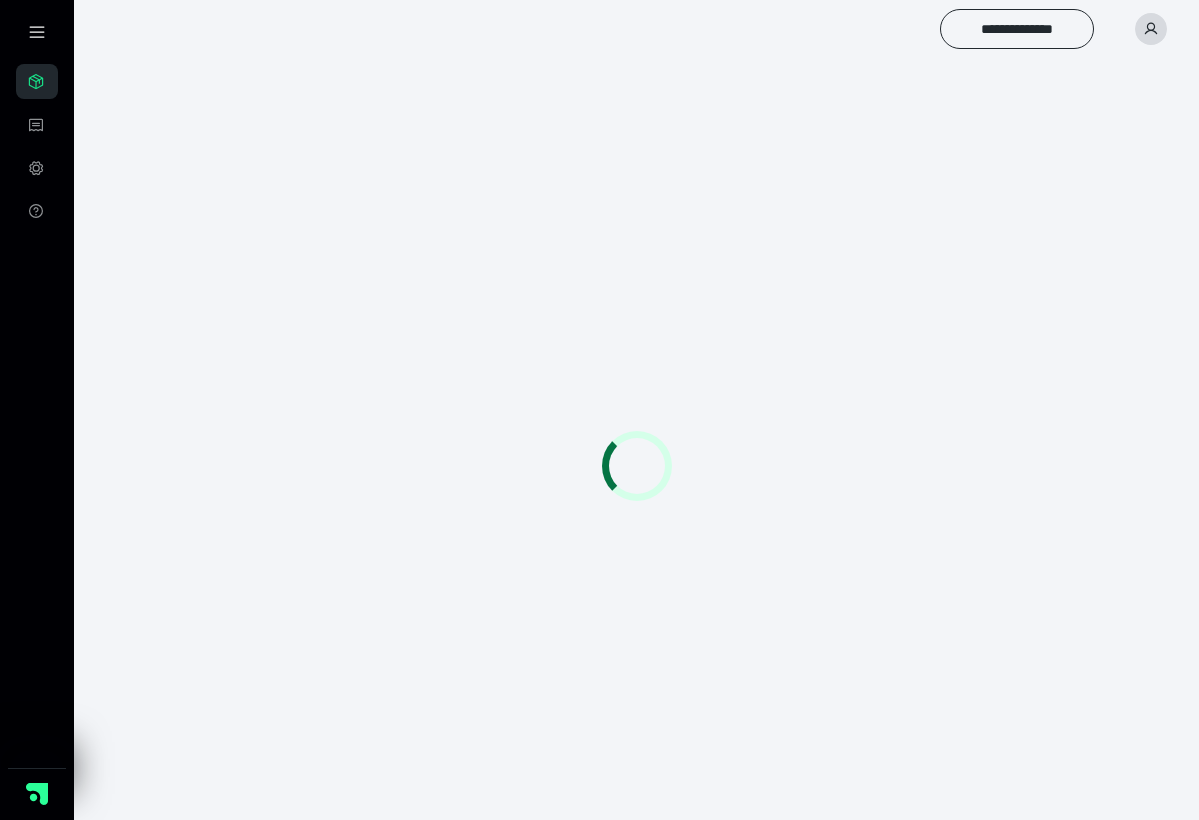 scroll, scrollTop: 0, scrollLeft: 0, axis: both 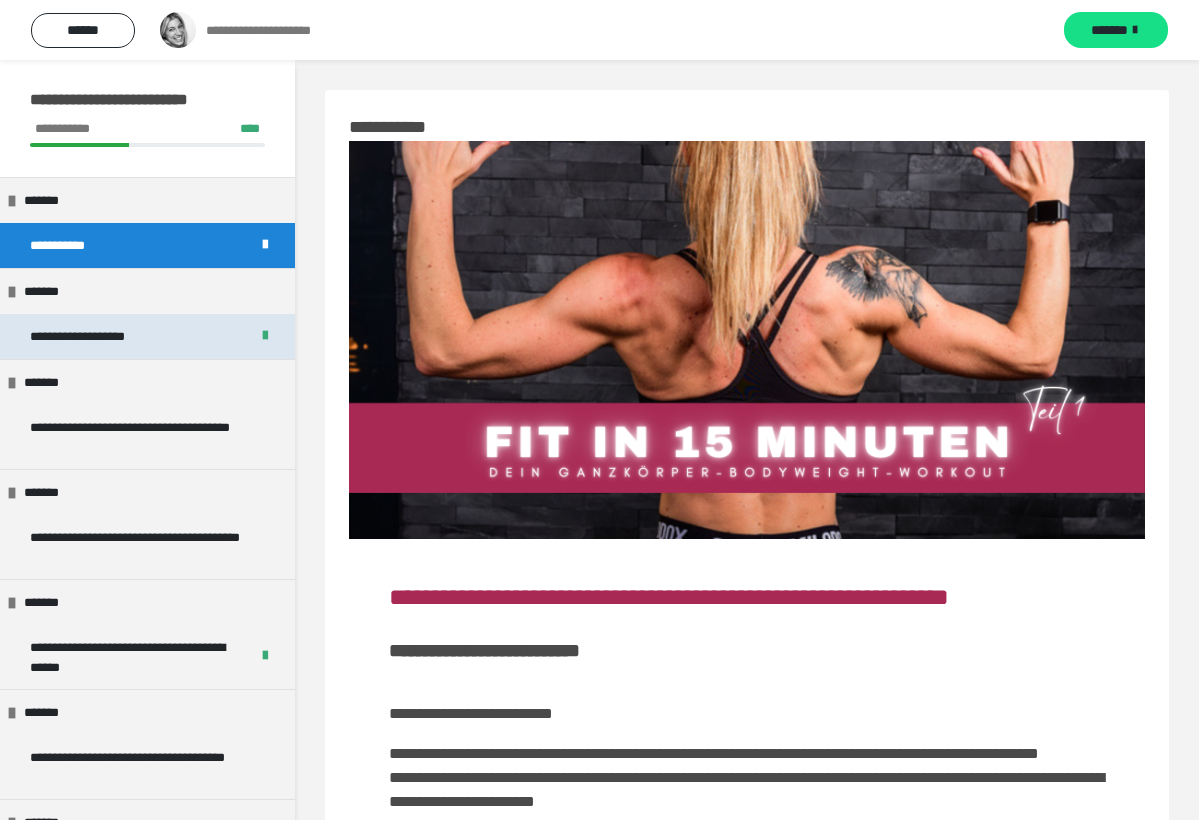 click on "**********" at bounding box center (105, 336) 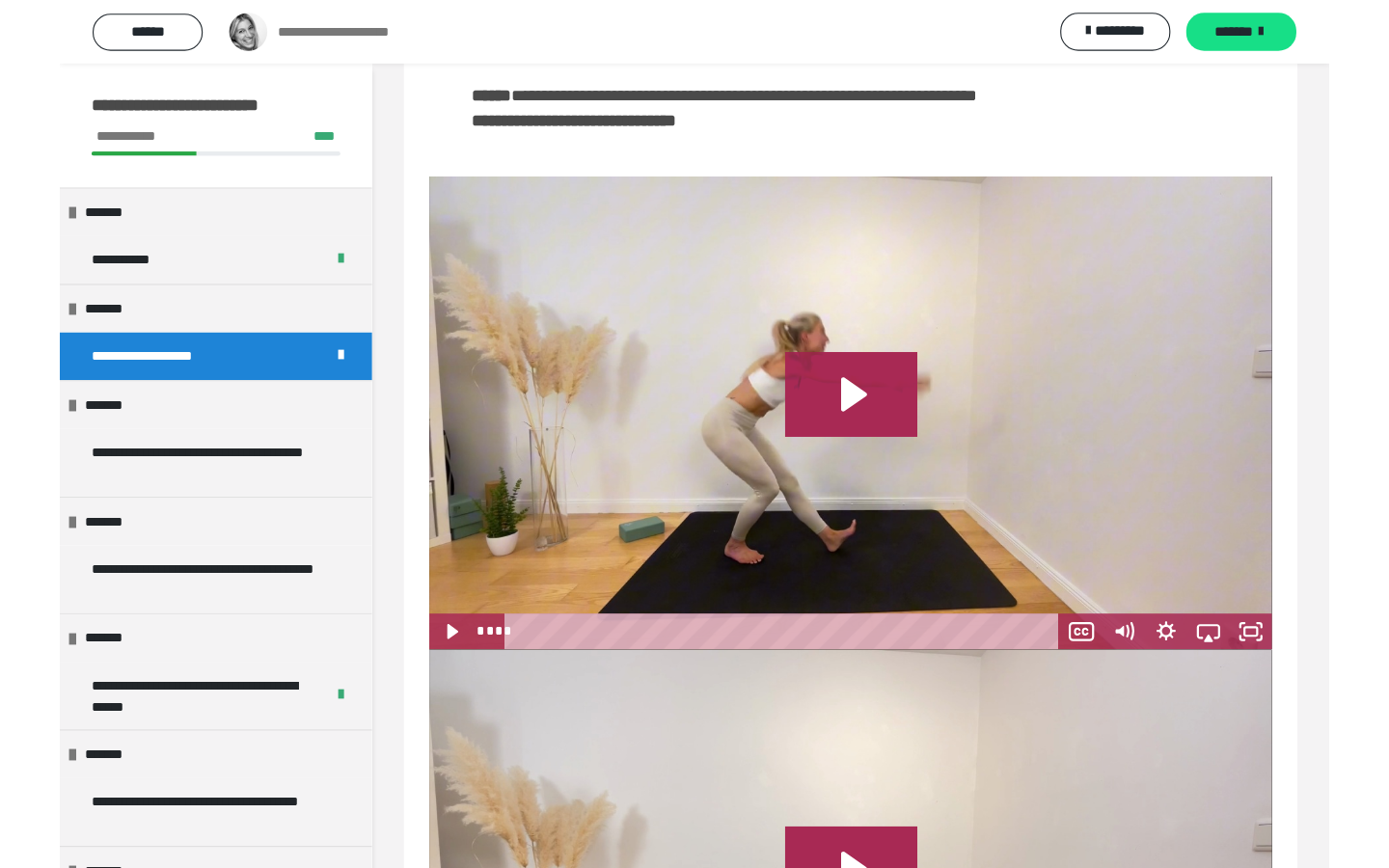 scroll, scrollTop: 603, scrollLeft: 0, axis: vertical 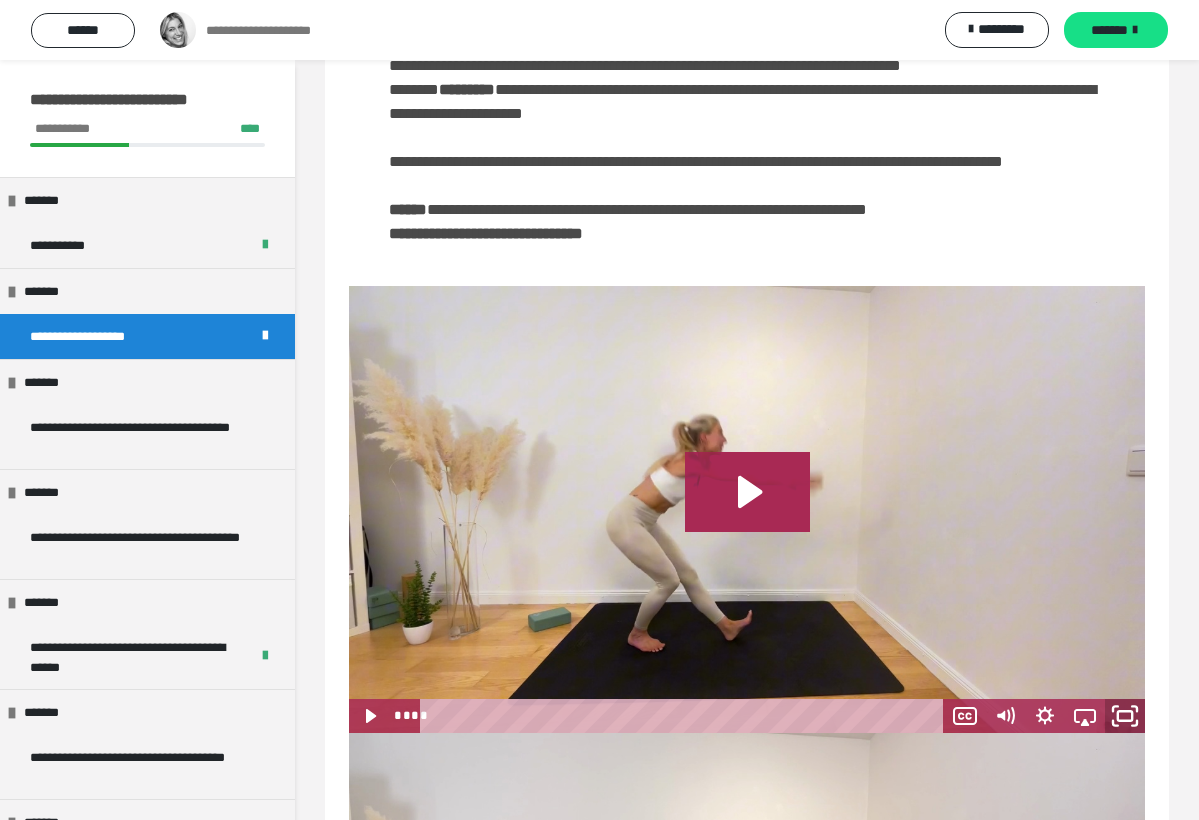 click 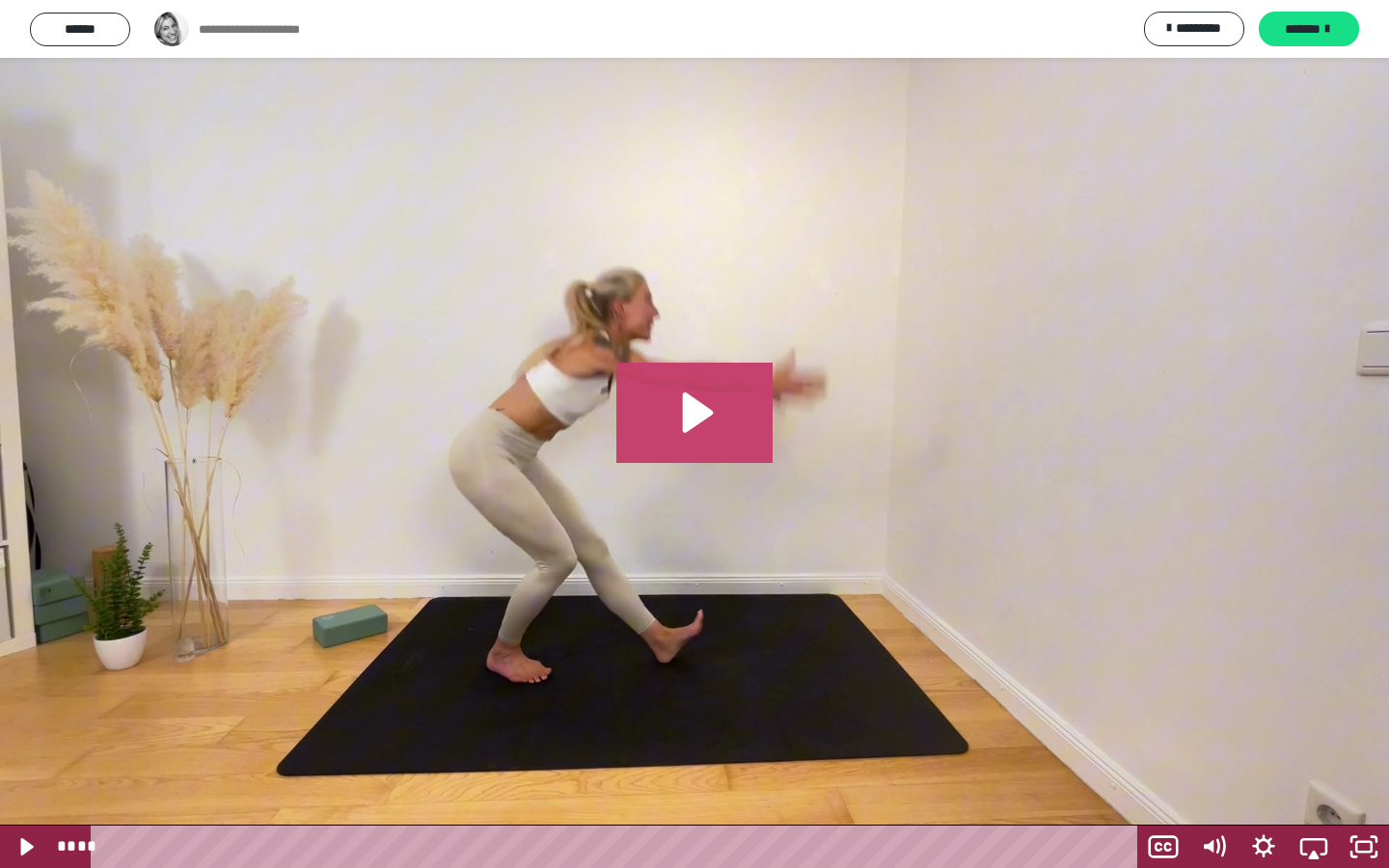 click 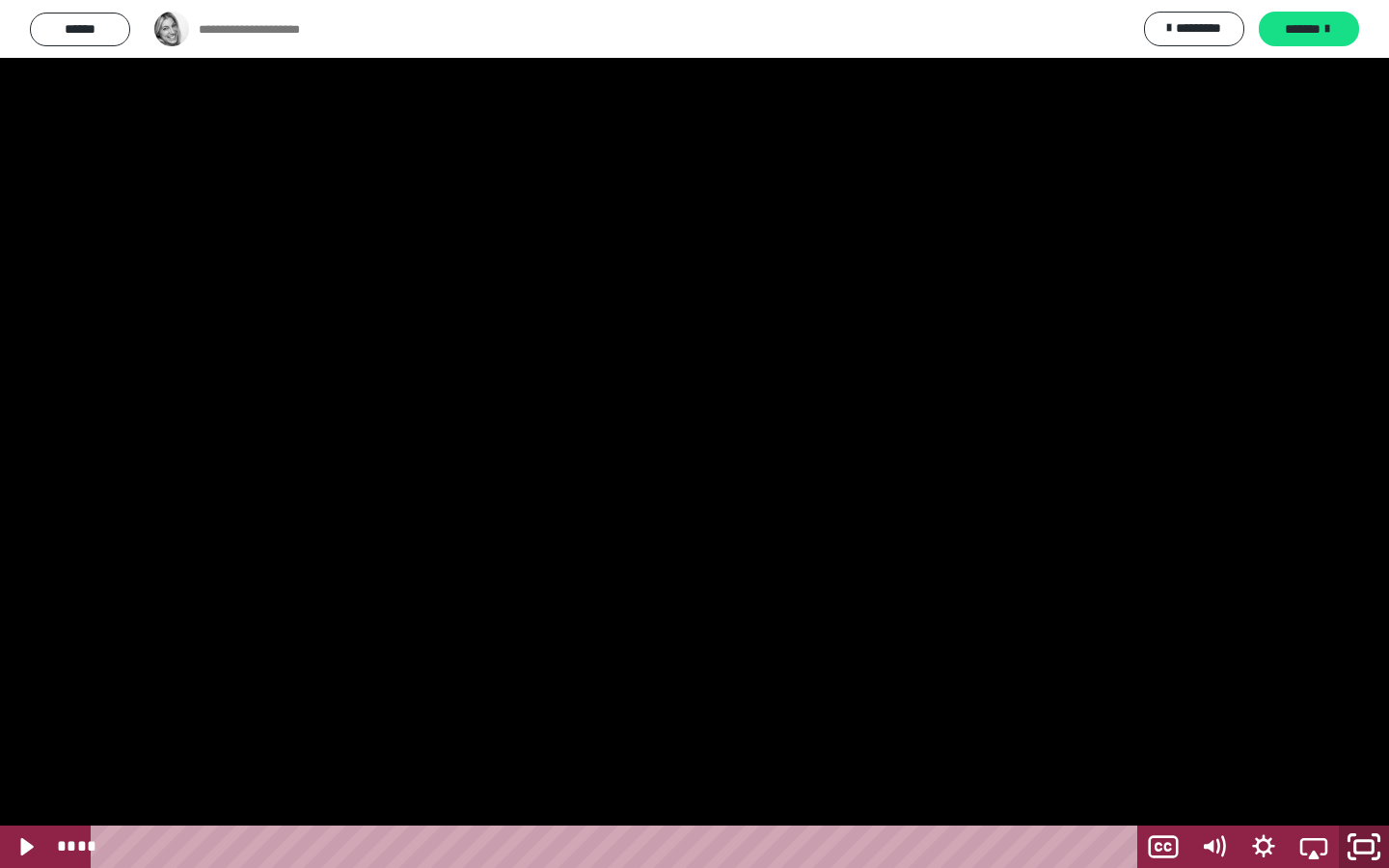 click 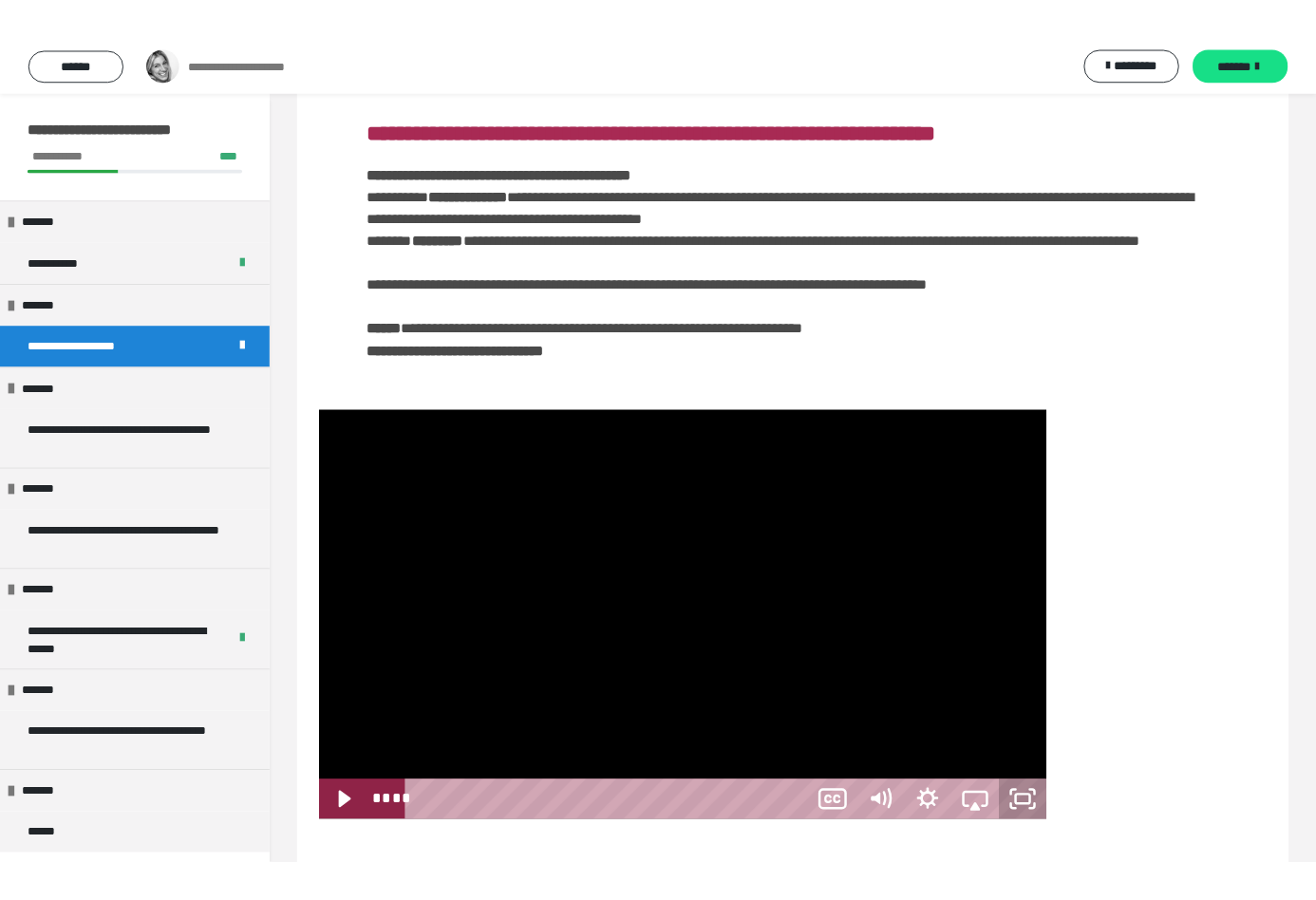 scroll, scrollTop: 593, scrollLeft: 0, axis: vertical 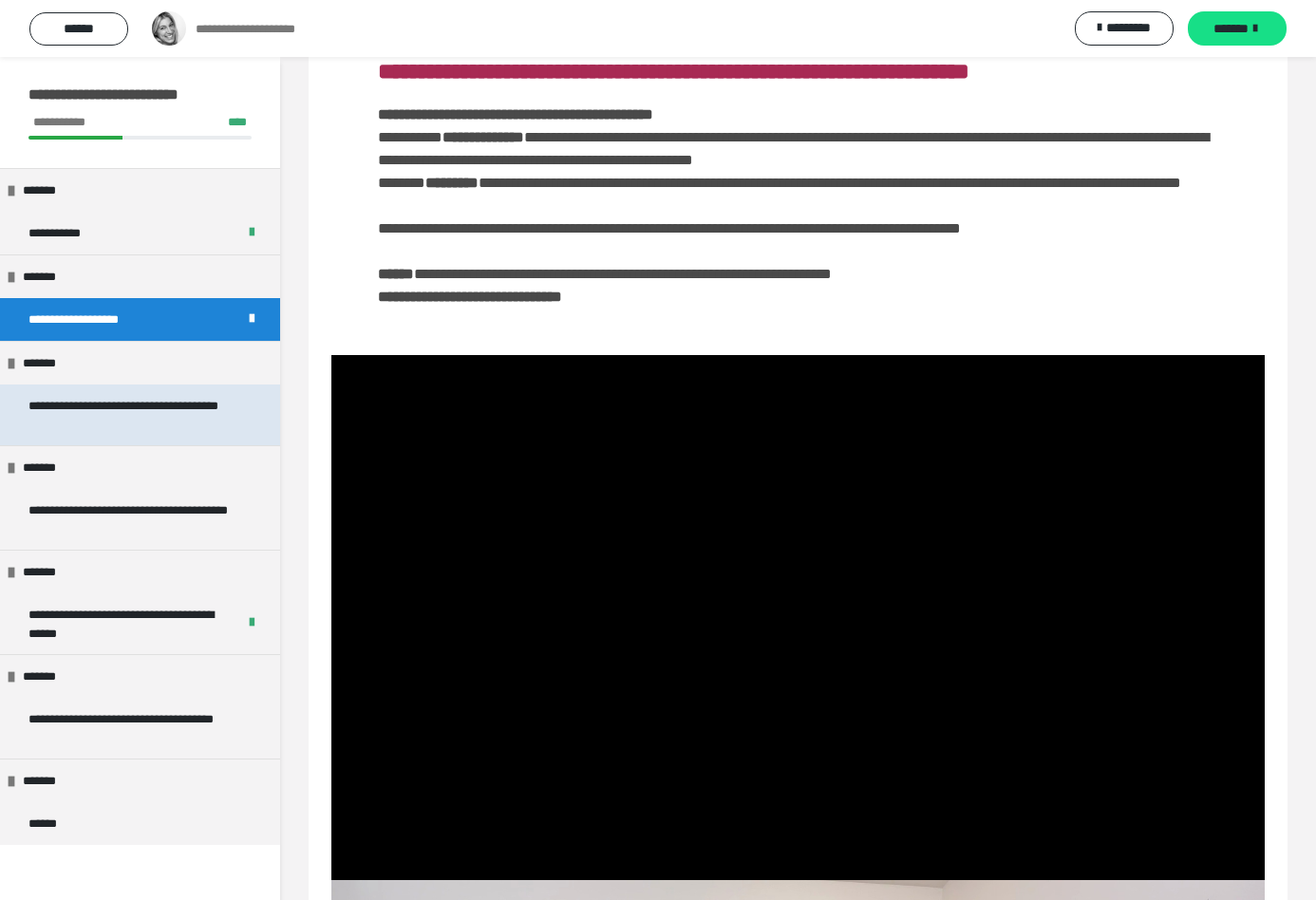 click on "**********" at bounding box center [132, 415] 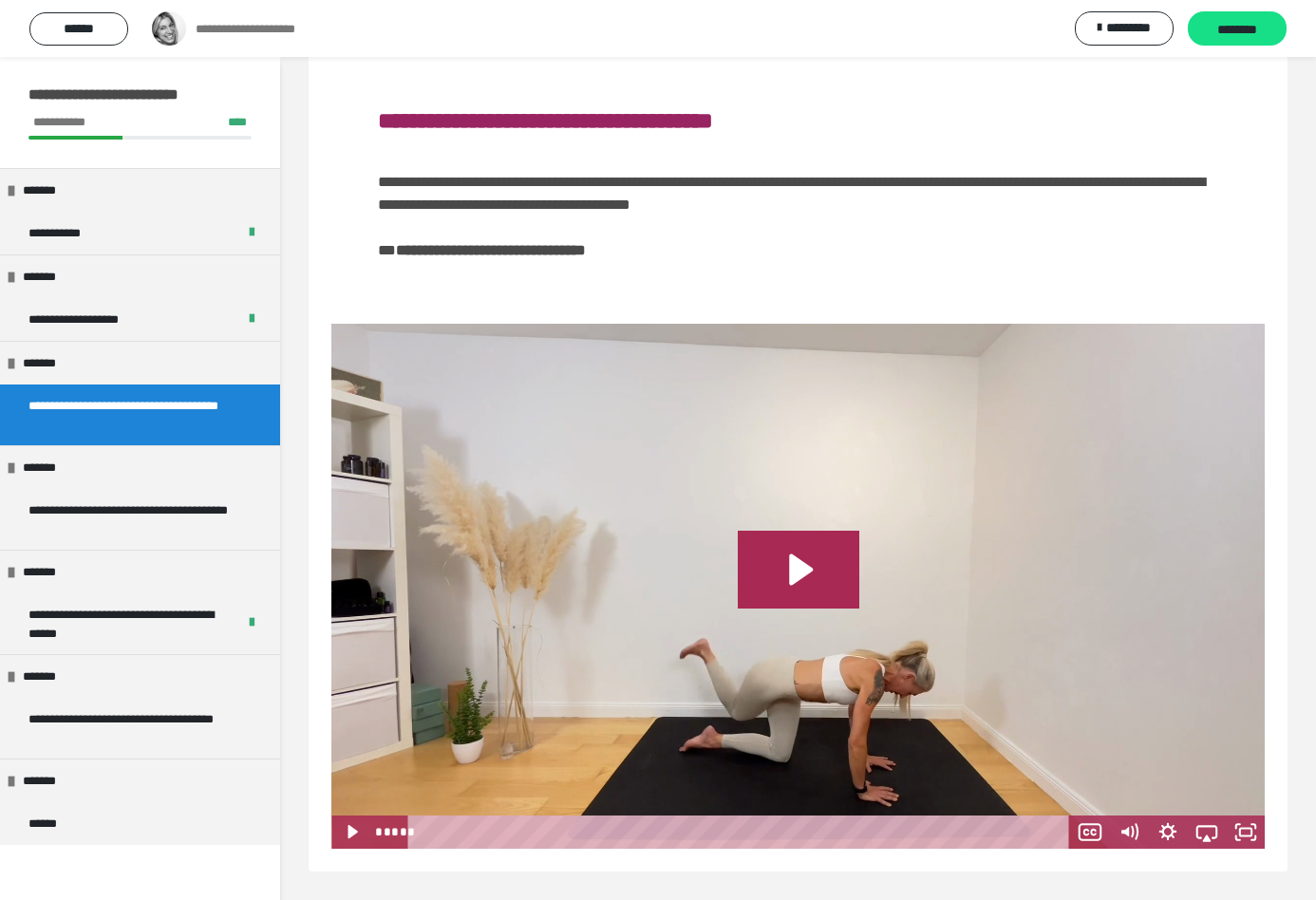 scroll, scrollTop: 543, scrollLeft: 0, axis: vertical 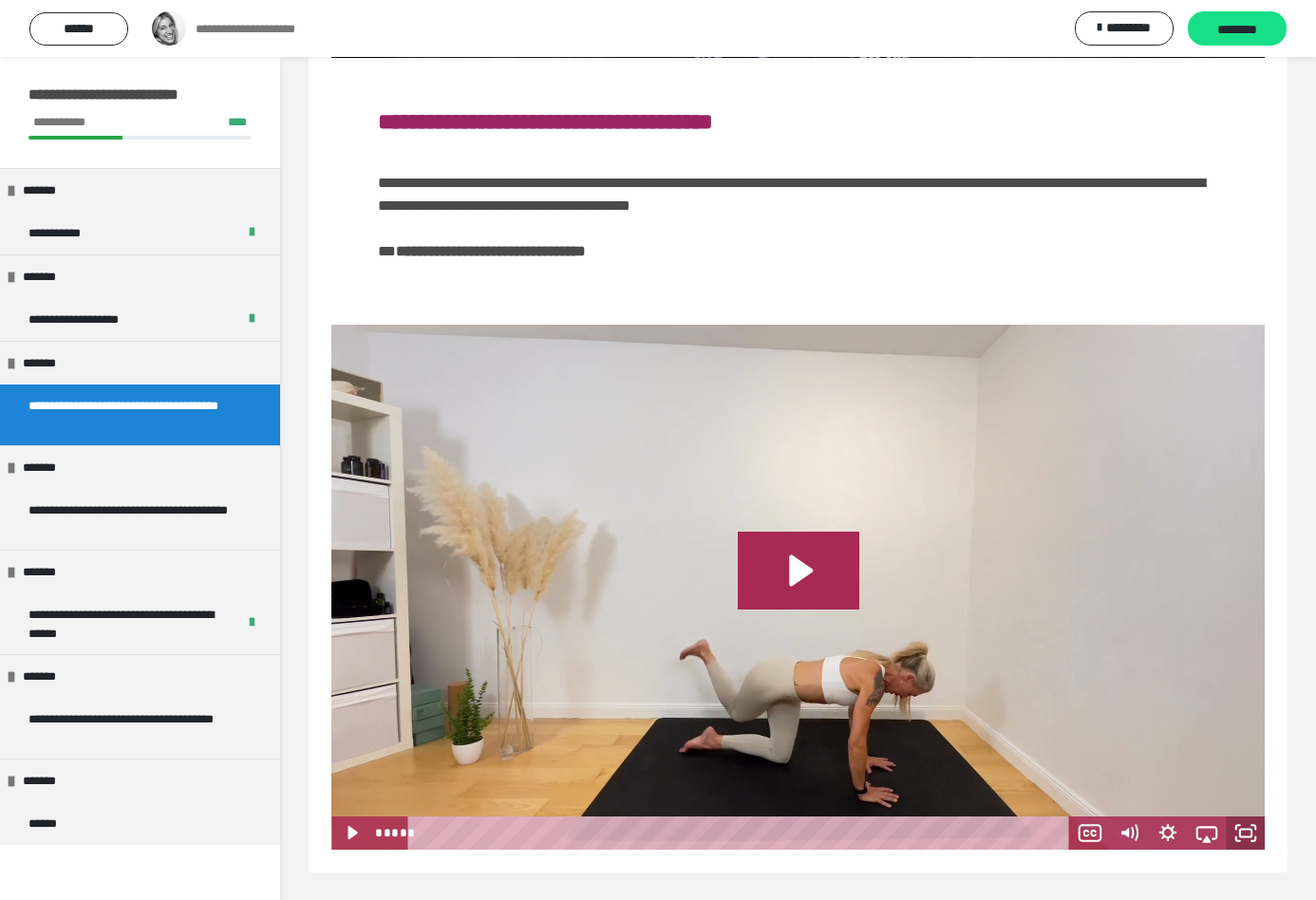 click 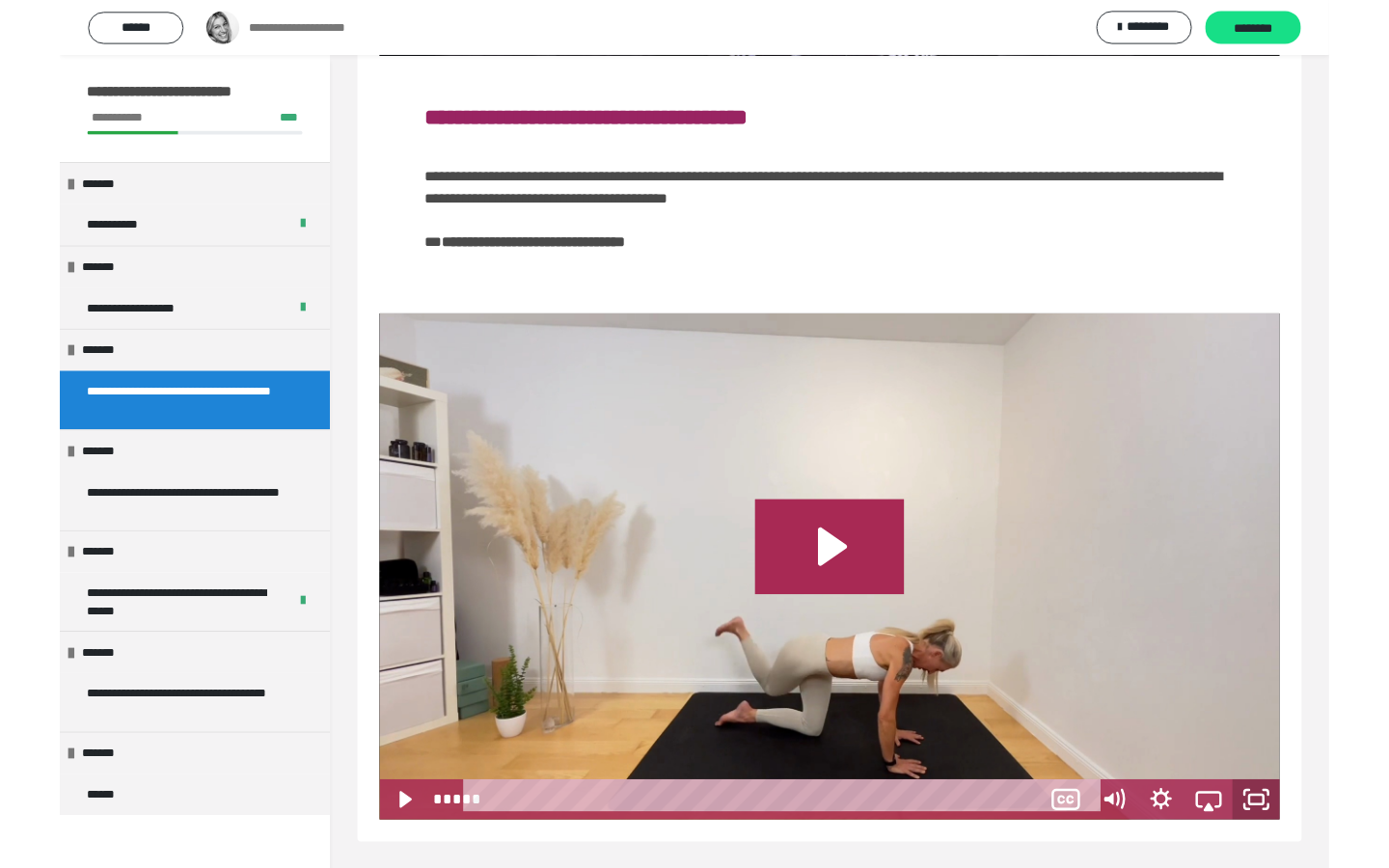 scroll, scrollTop: 463, scrollLeft: 0, axis: vertical 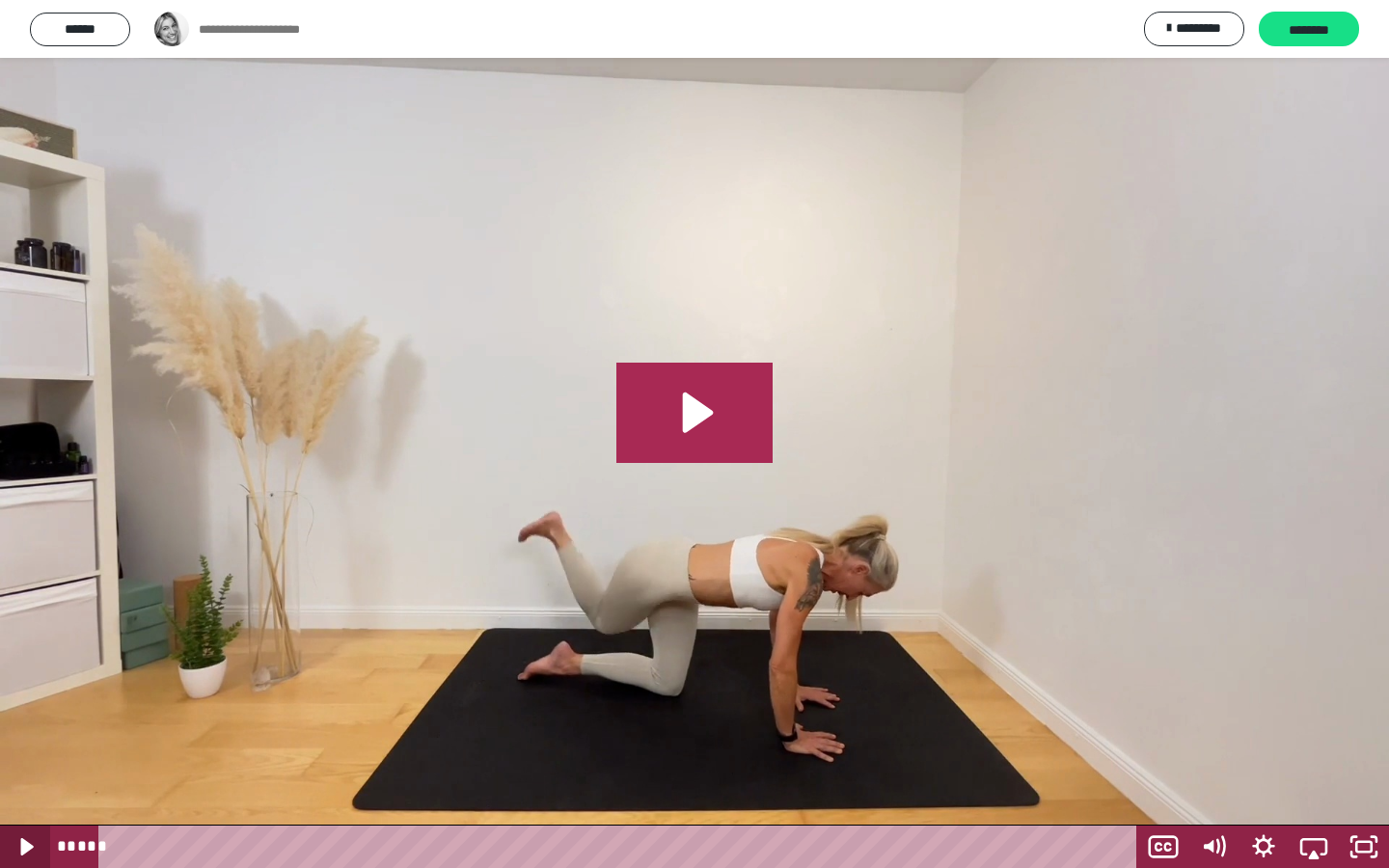 click 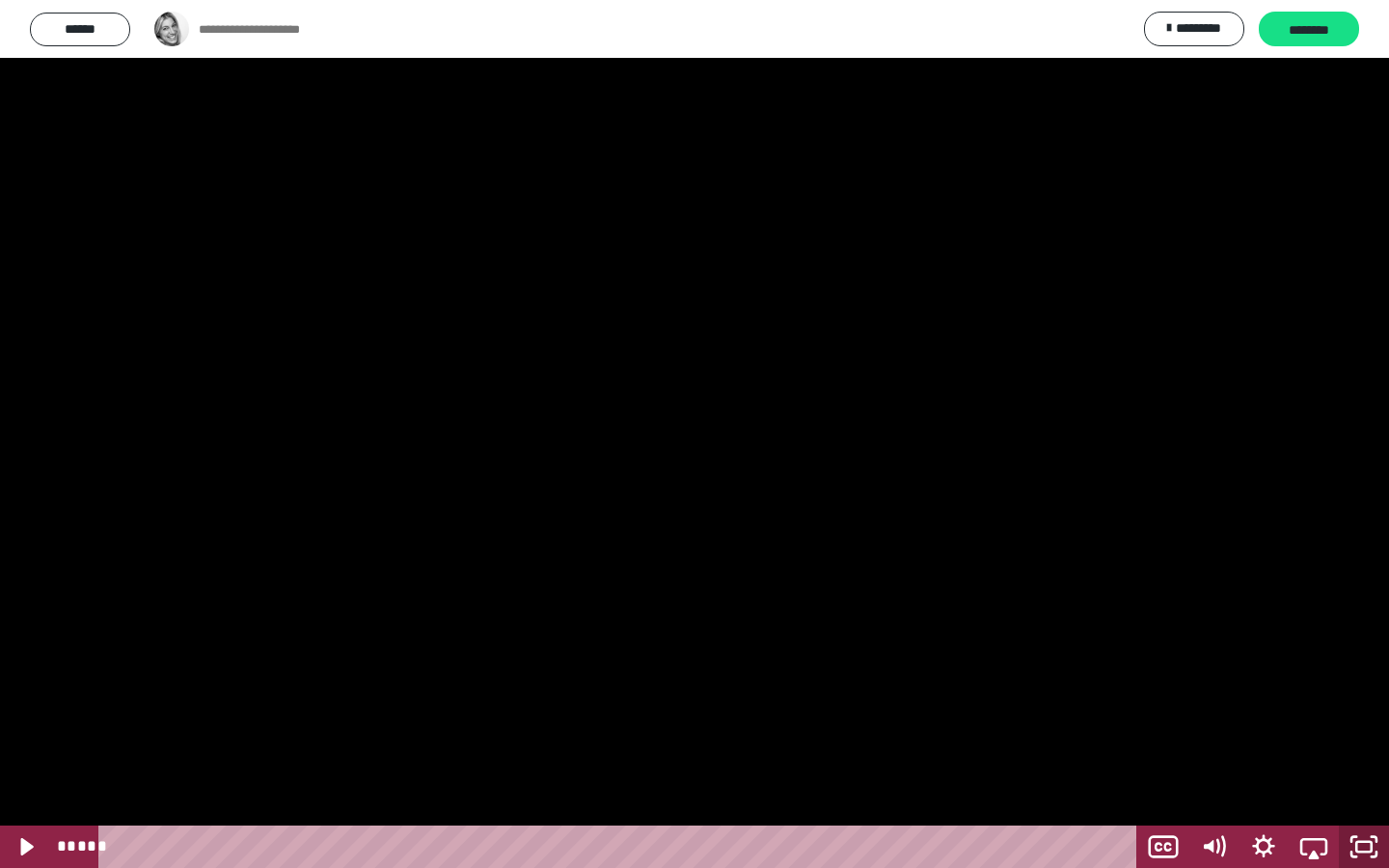 click 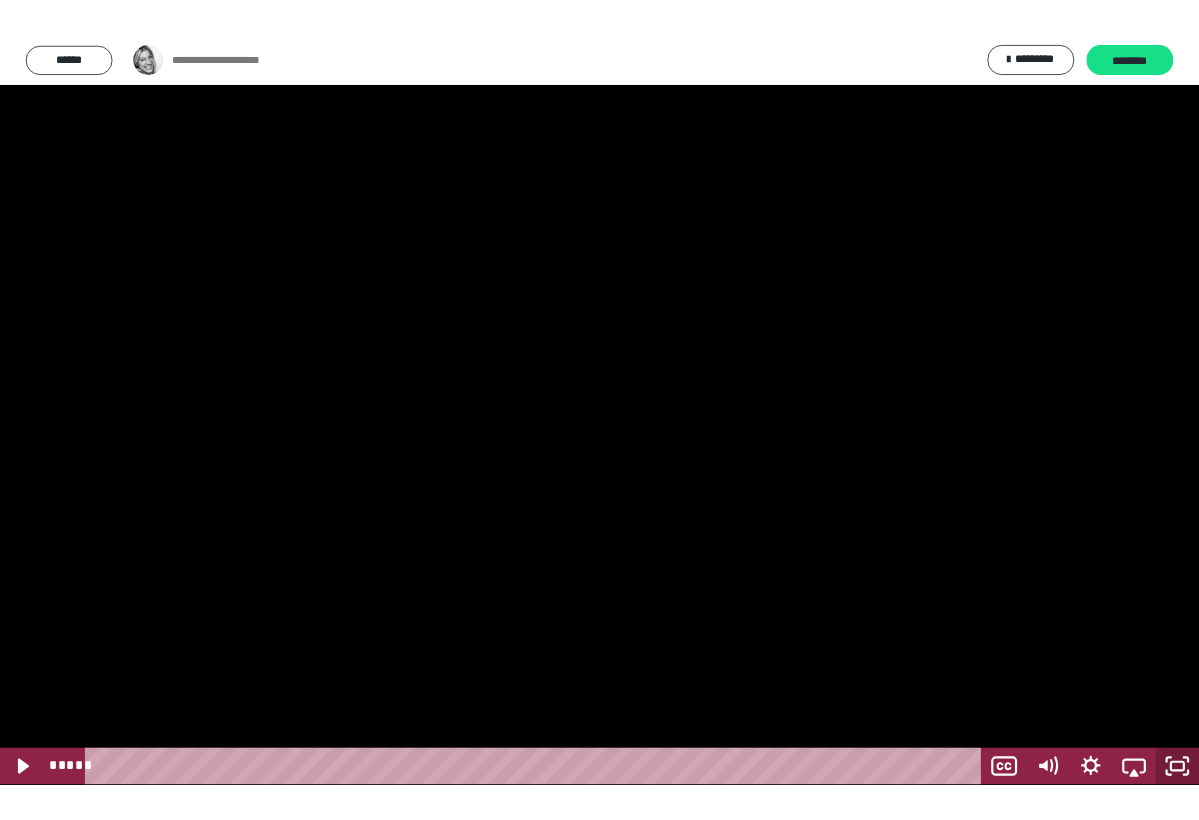 scroll, scrollTop: 495, scrollLeft: 0, axis: vertical 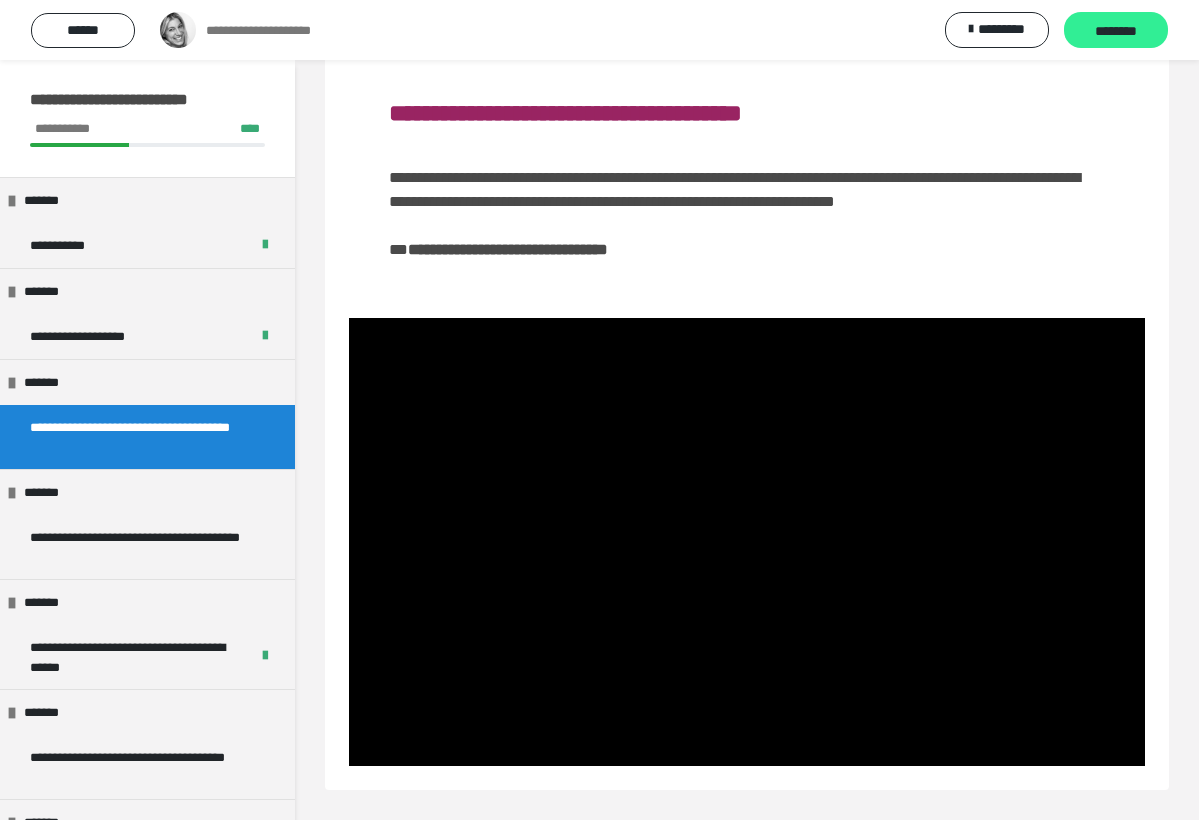 click on "********" at bounding box center (1116, 31) 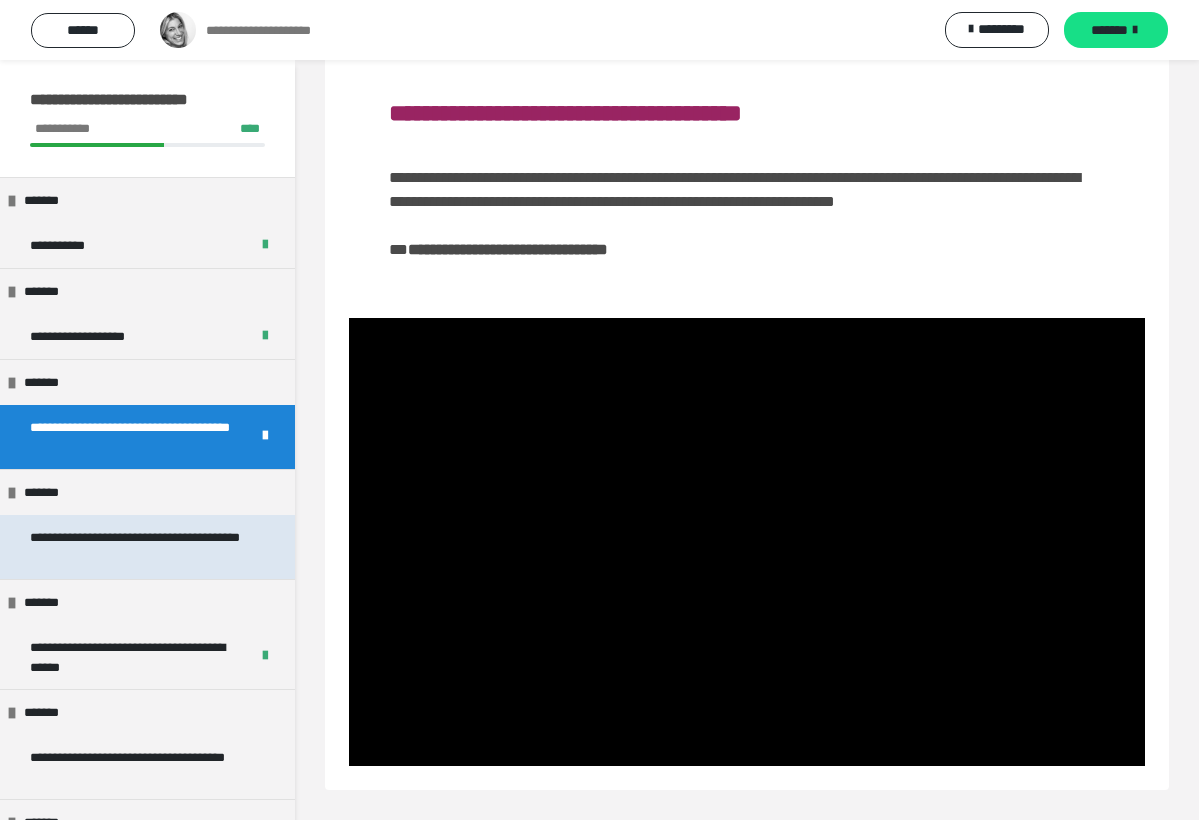 click on "**********" at bounding box center [139, 547] 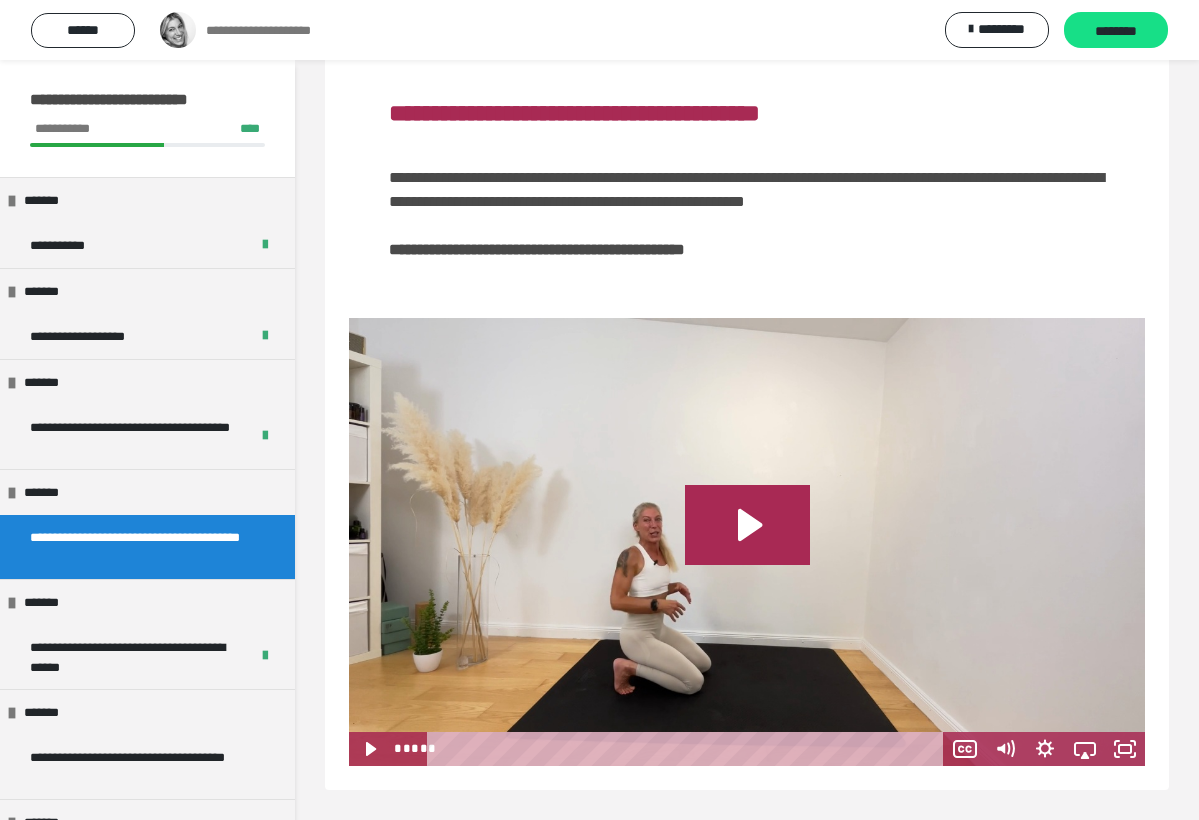 scroll, scrollTop: 507, scrollLeft: 0, axis: vertical 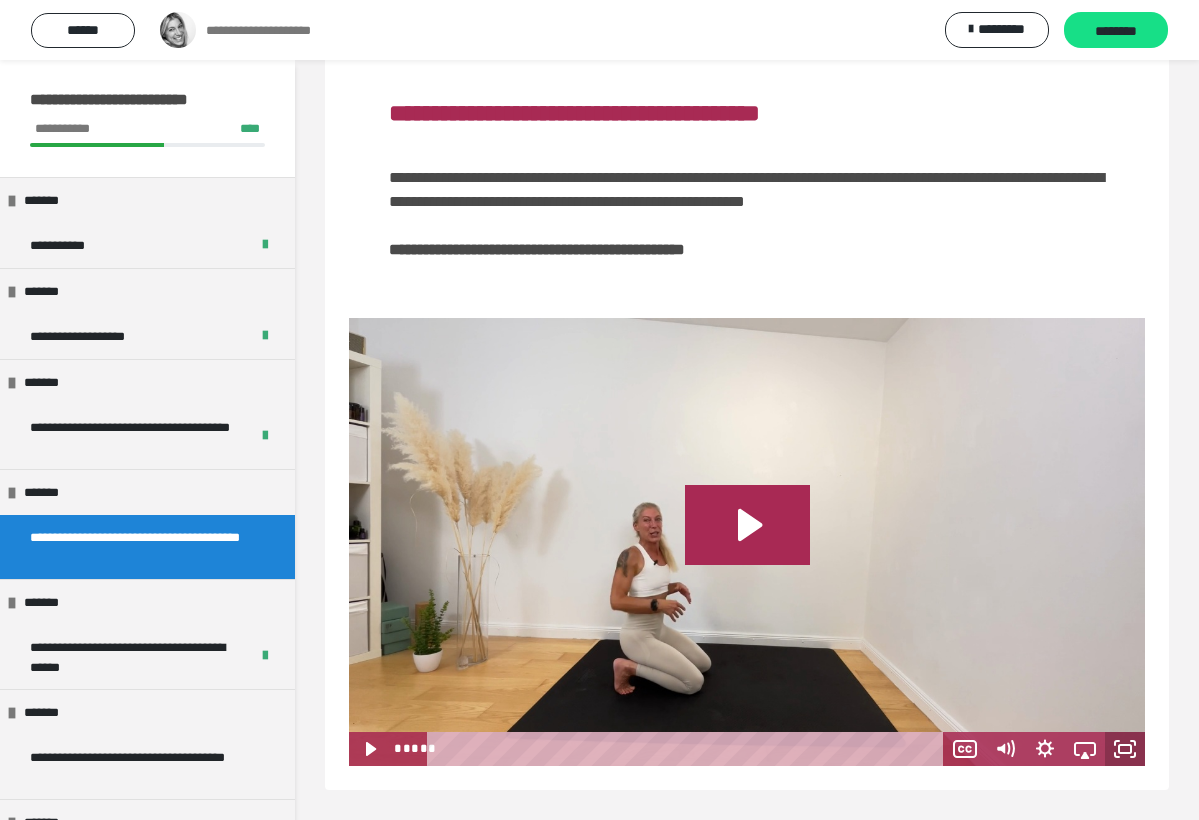 click 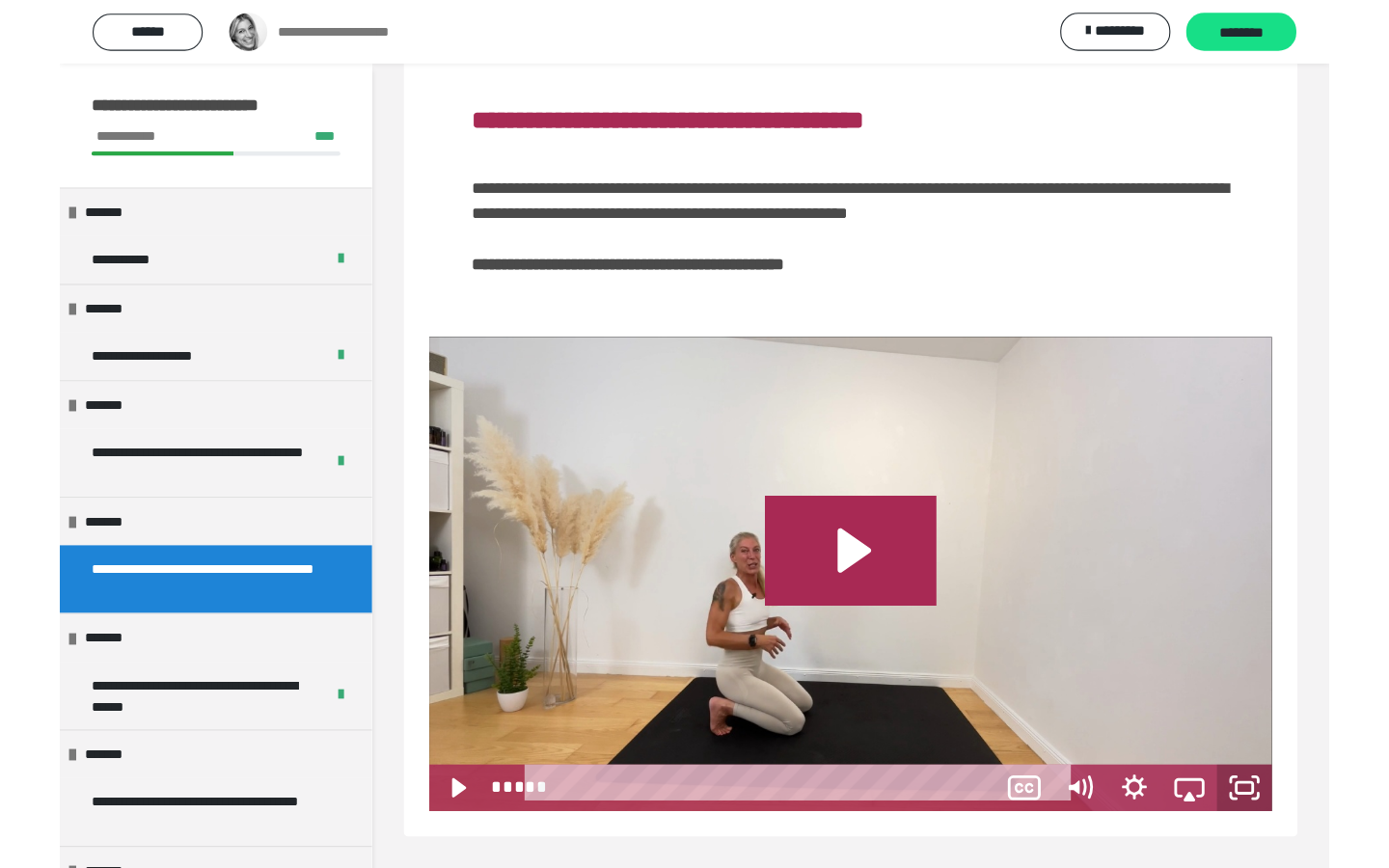scroll, scrollTop: 412, scrollLeft: 0, axis: vertical 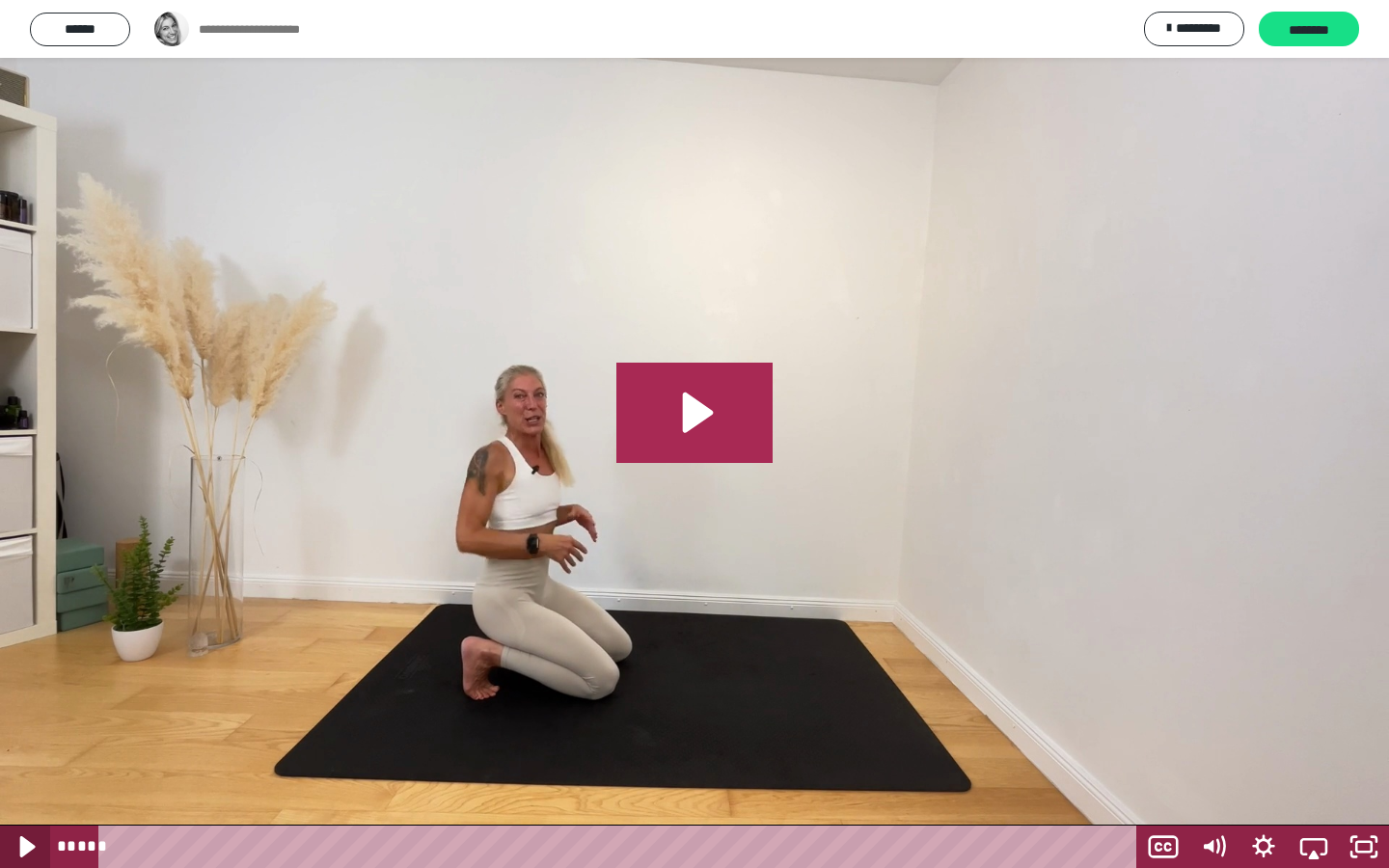 click 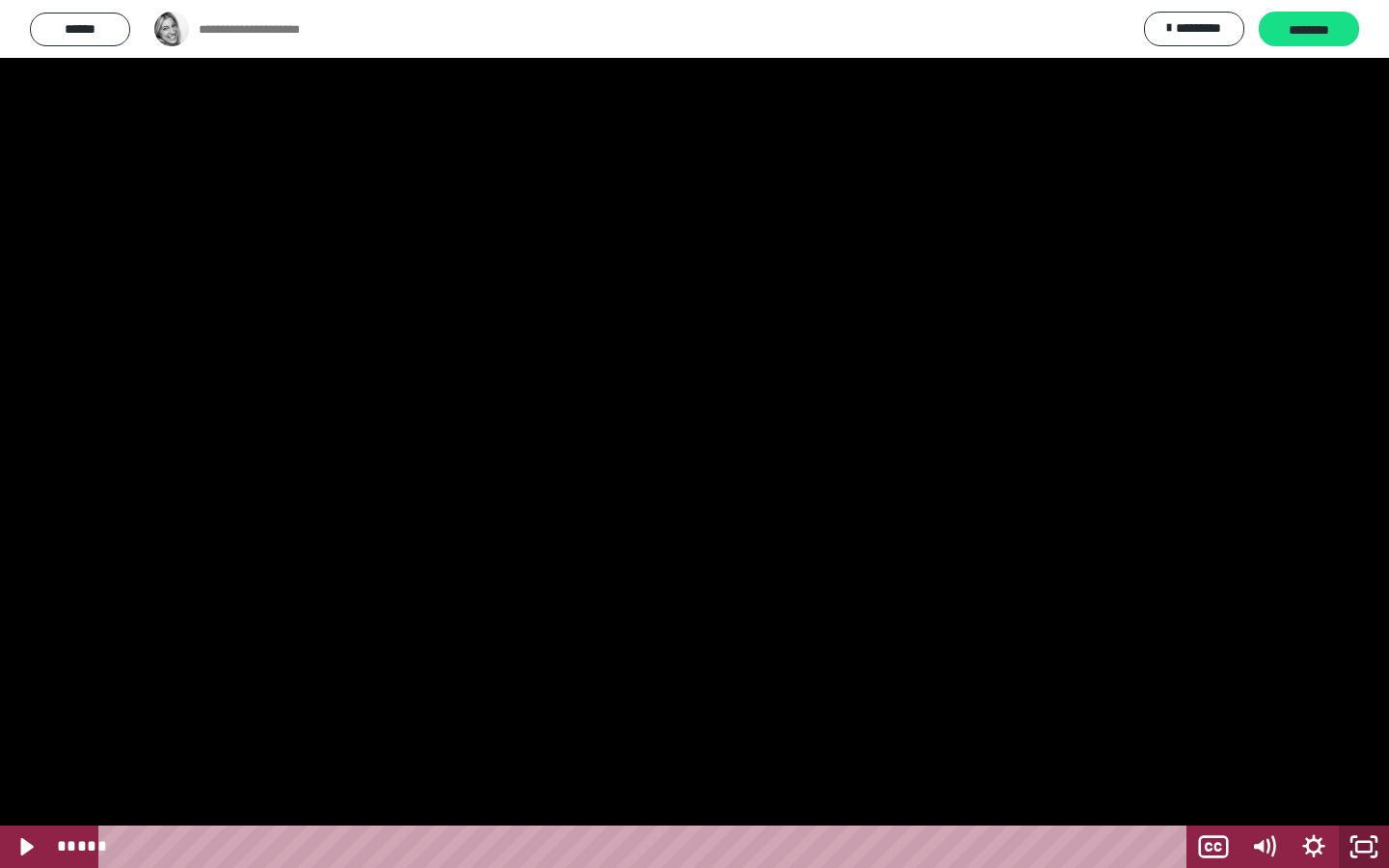 click 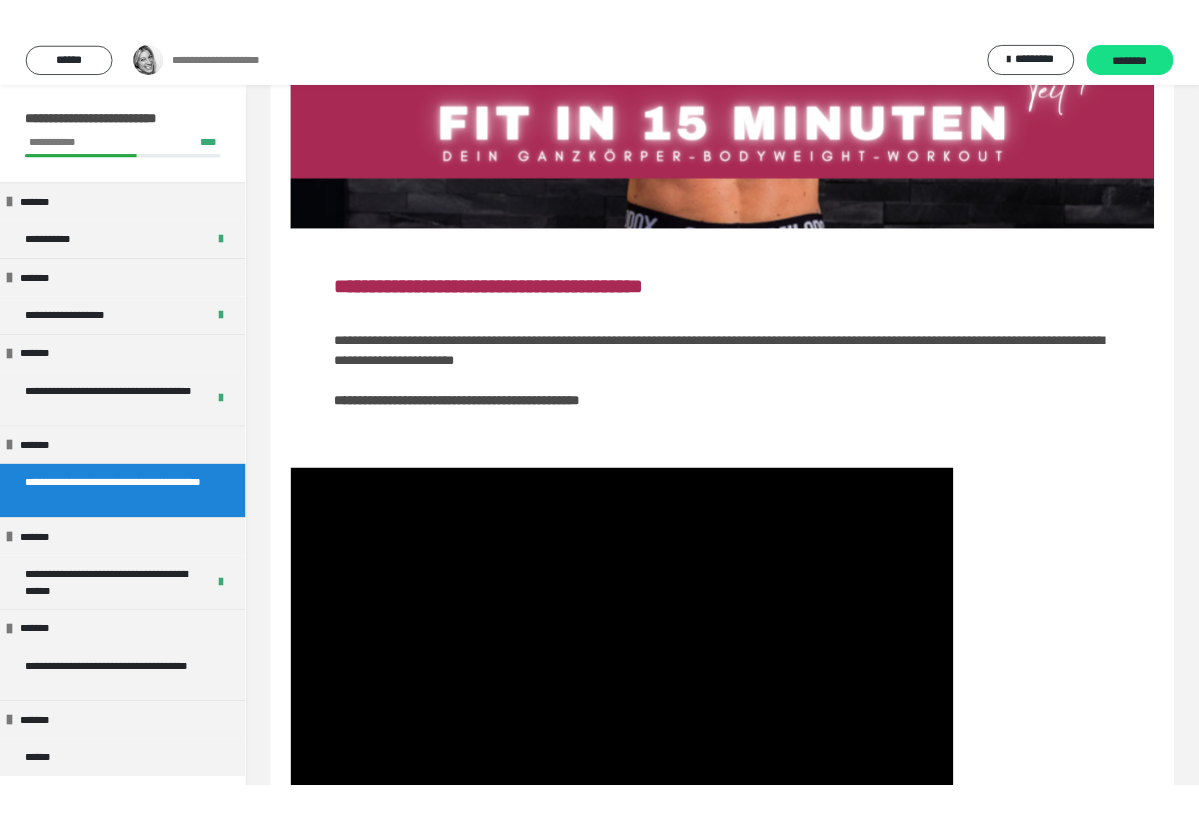 scroll, scrollTop: 507, scrollLeft: 0, axis: vertical 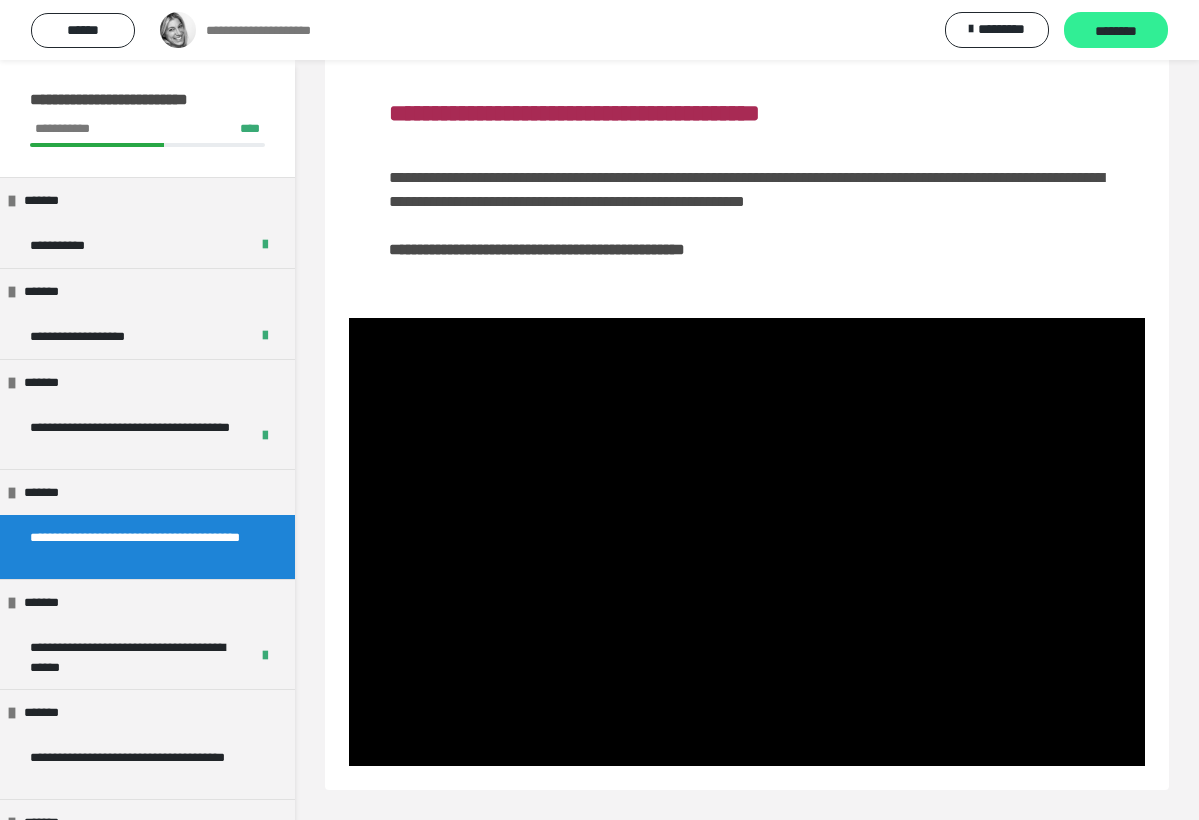 click on "********" at bounding box center [1116, 31] 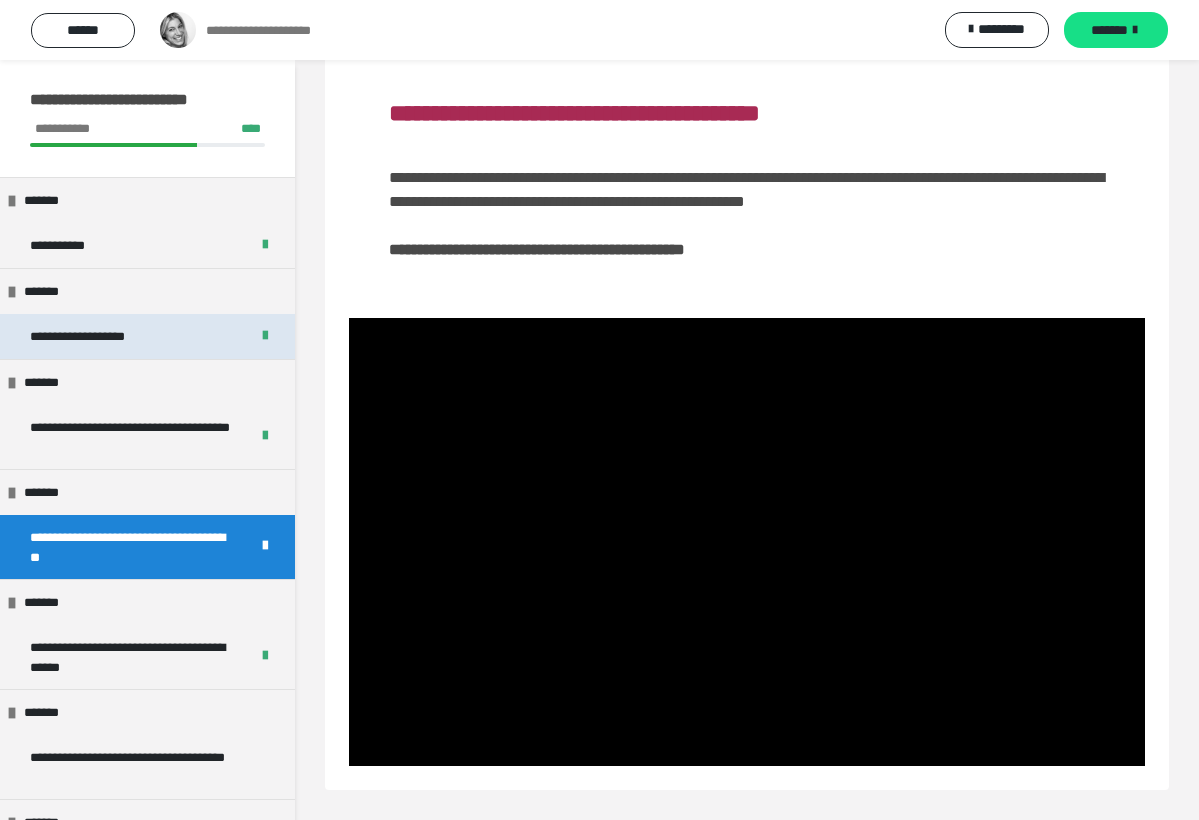 click on "**********" at bounding box center [105, 336] 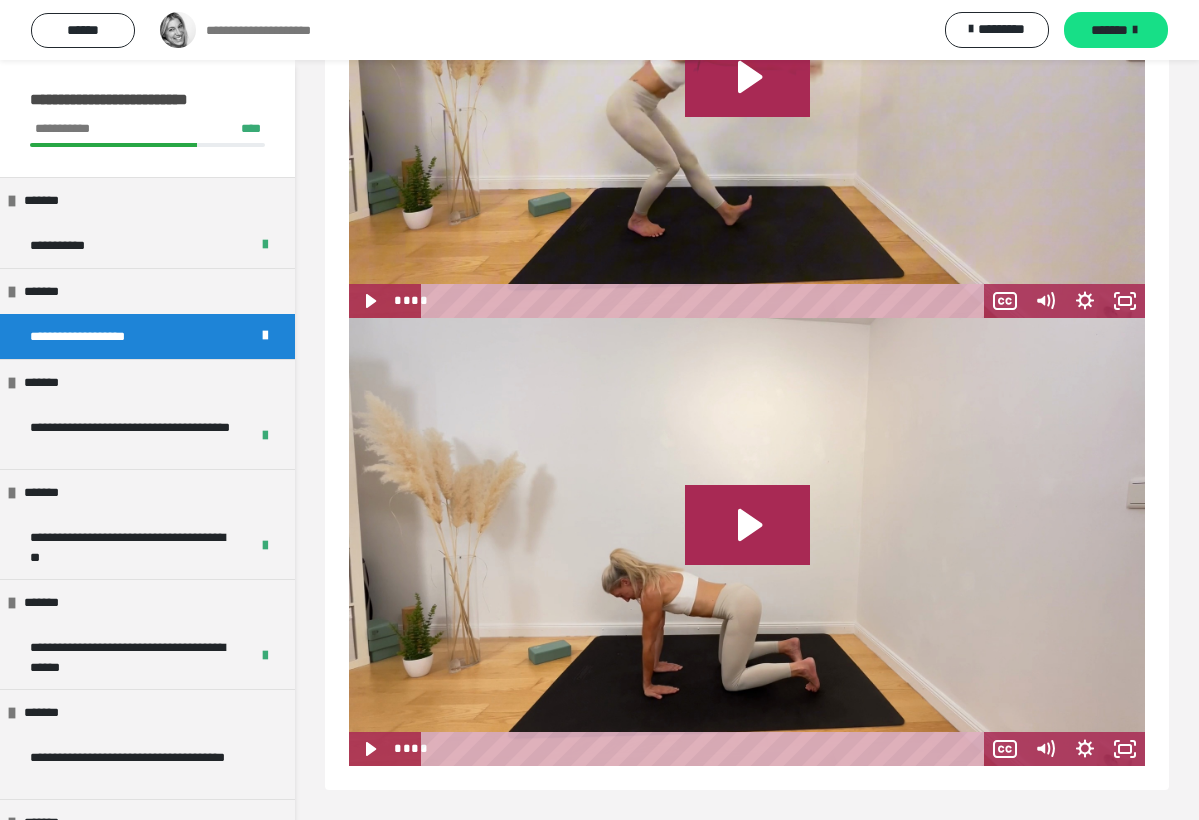 scroll, scrollTop: 1124, scrollLeft: 0, axis: vertical 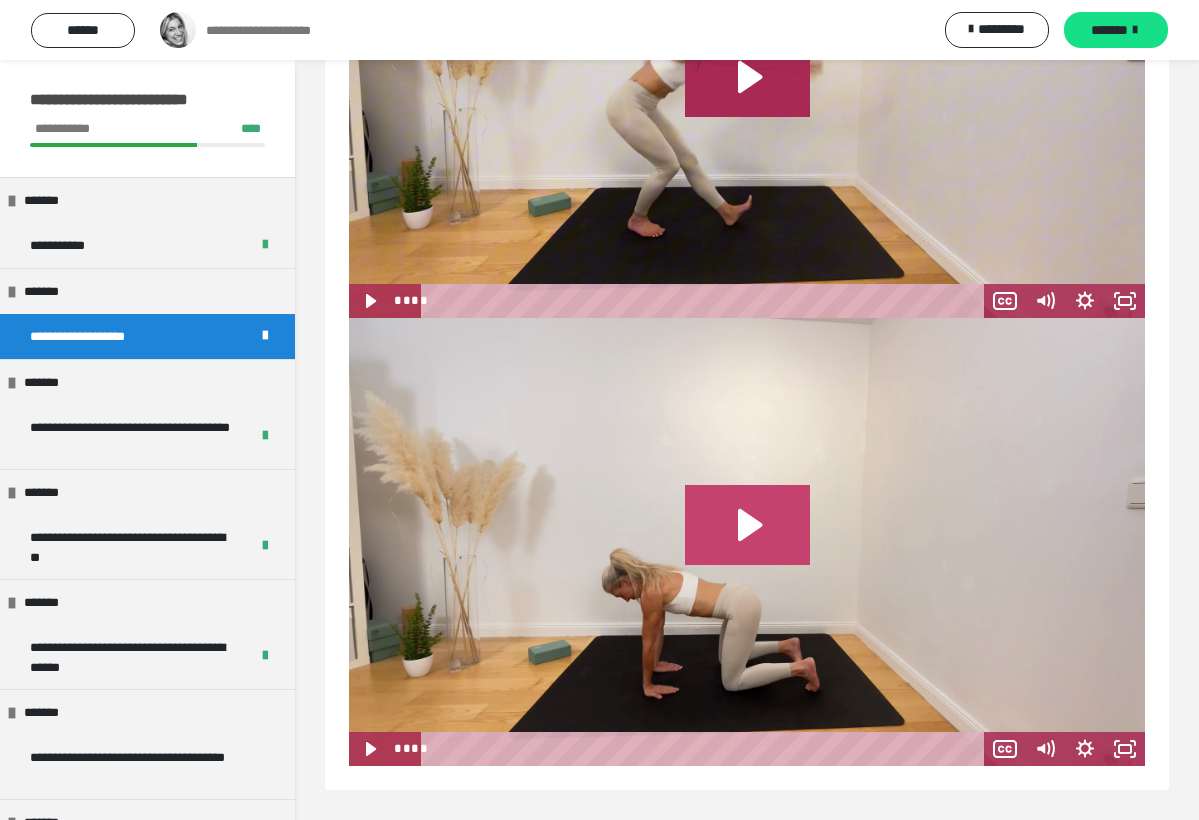 click 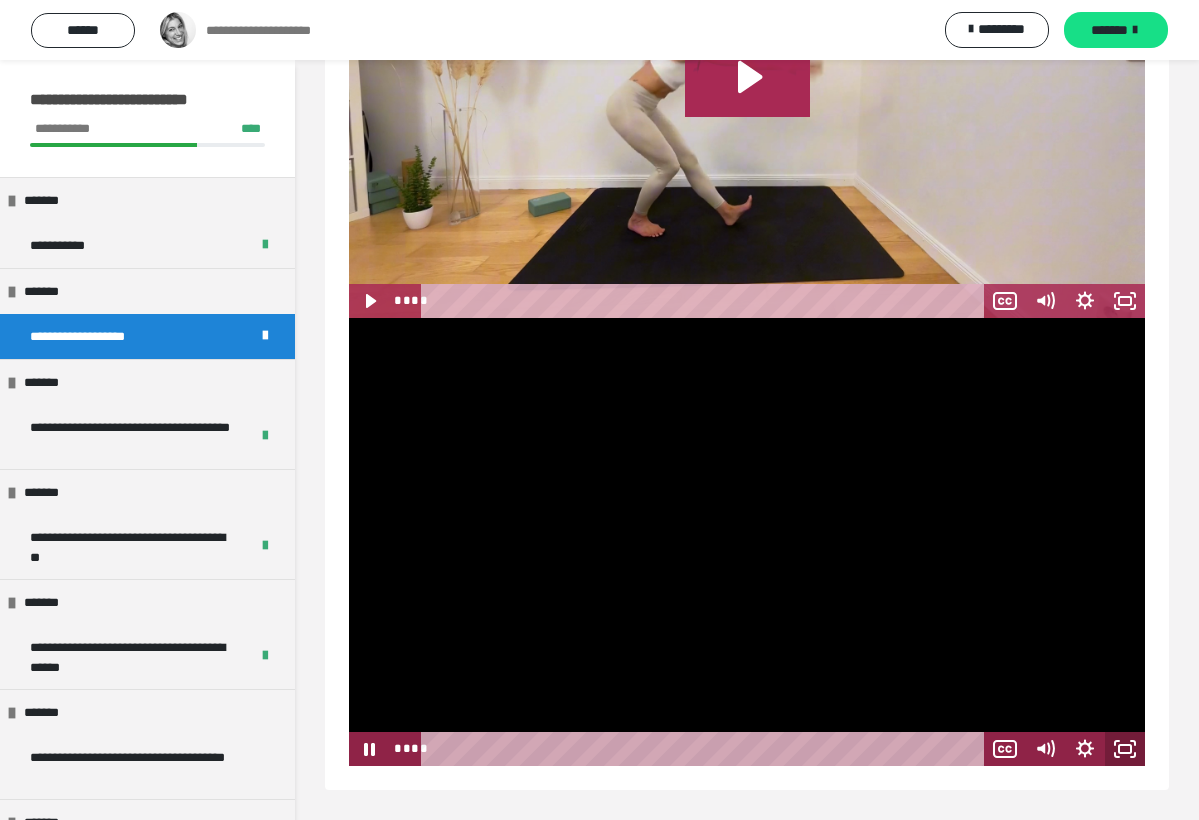 click 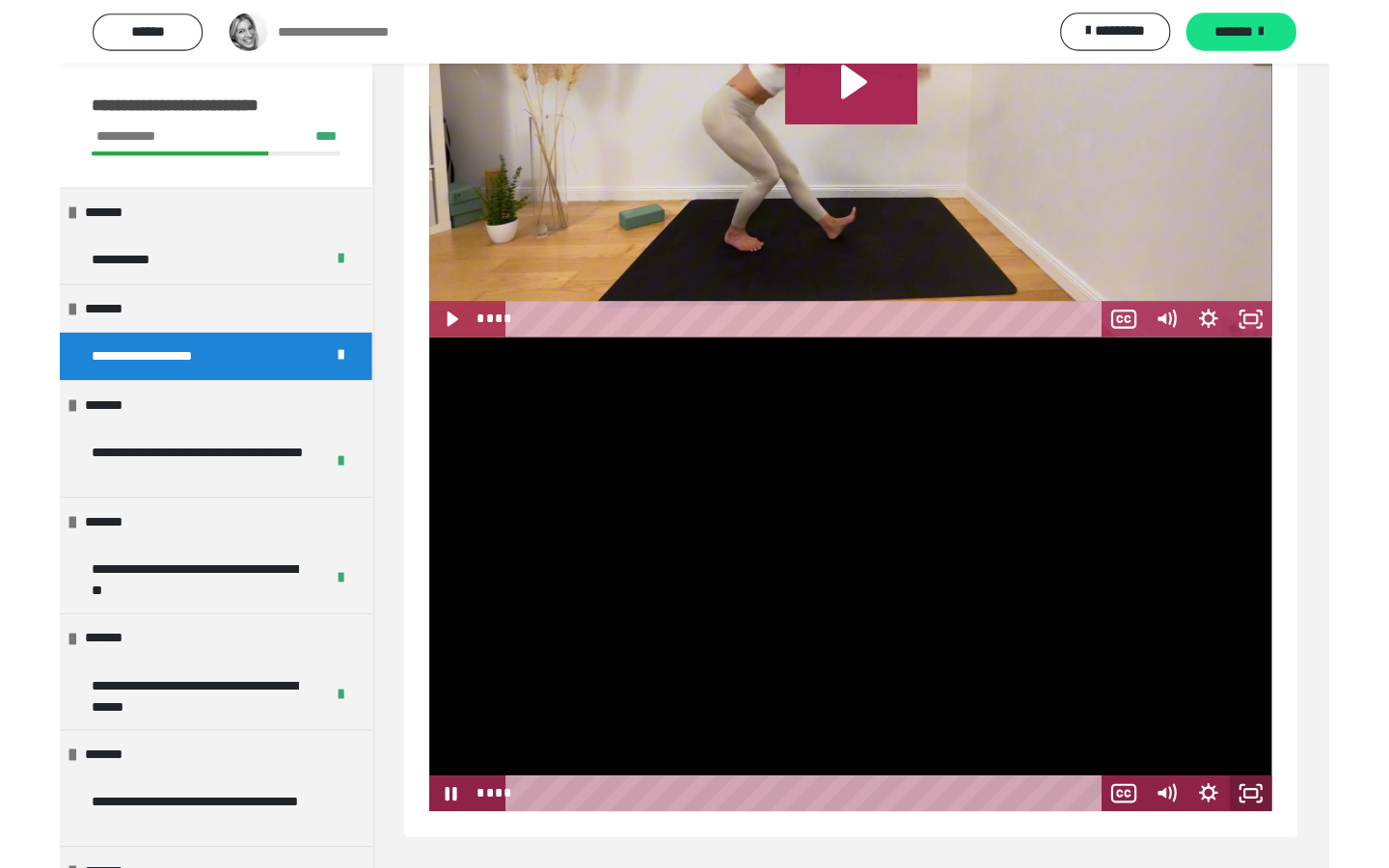 scroll, scrollTop: 1007, scrollLeft: 0, axis: vertical 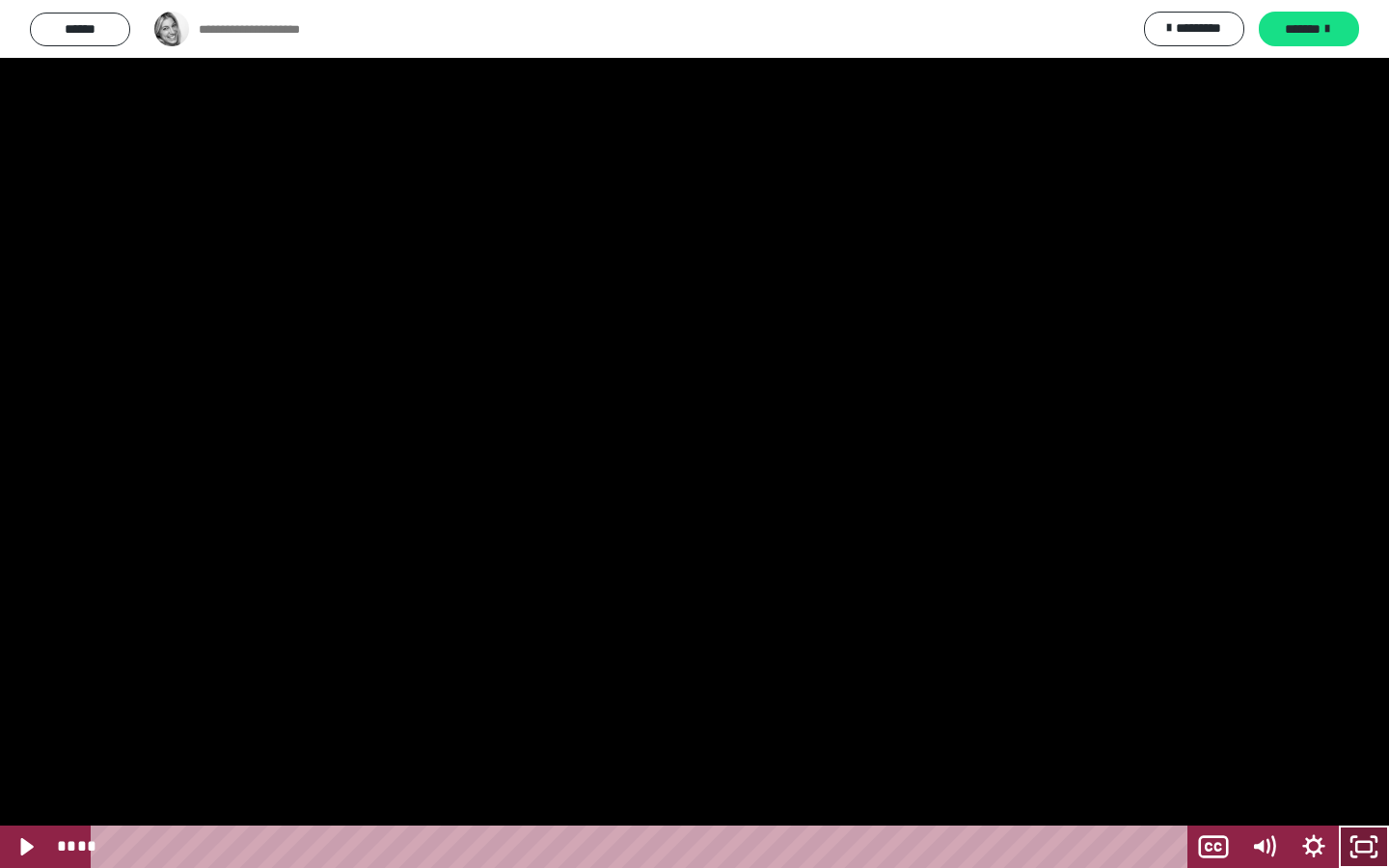 click 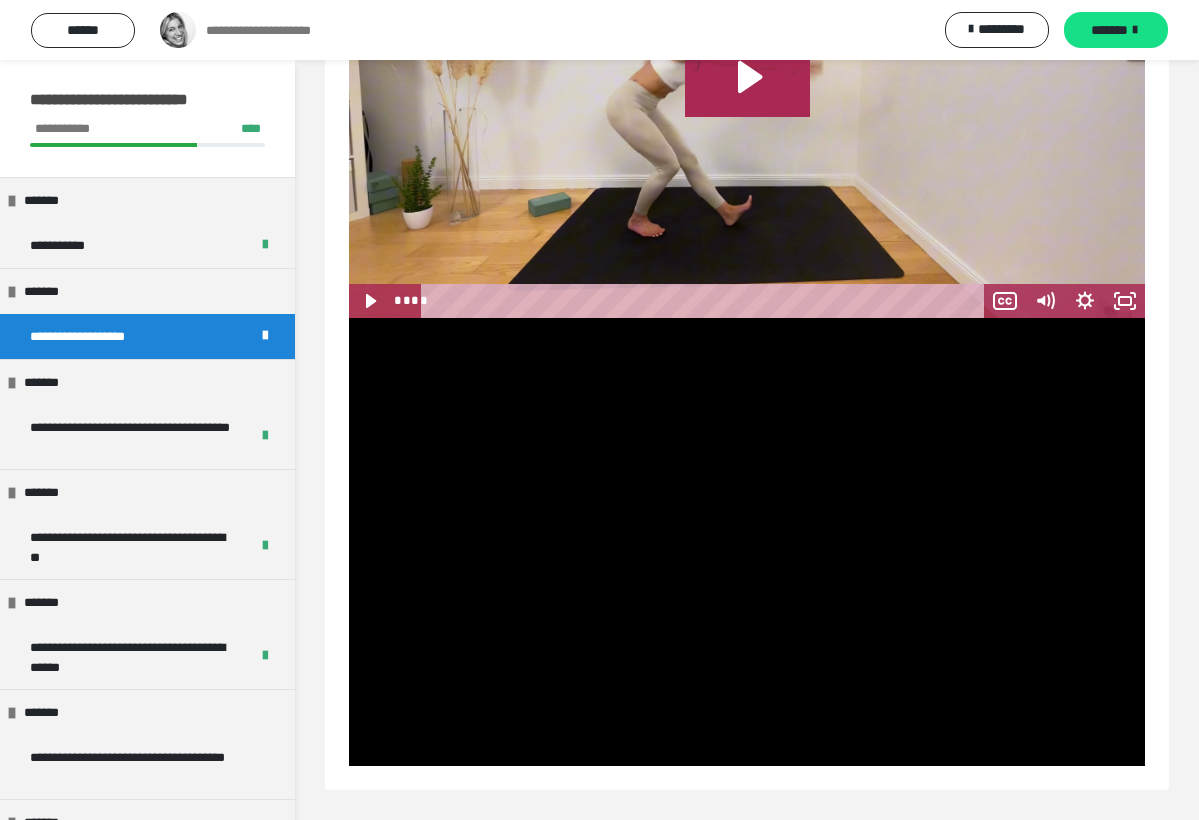scroll, scrollTop: 1124, scrollLeft: 0, axis: vertical 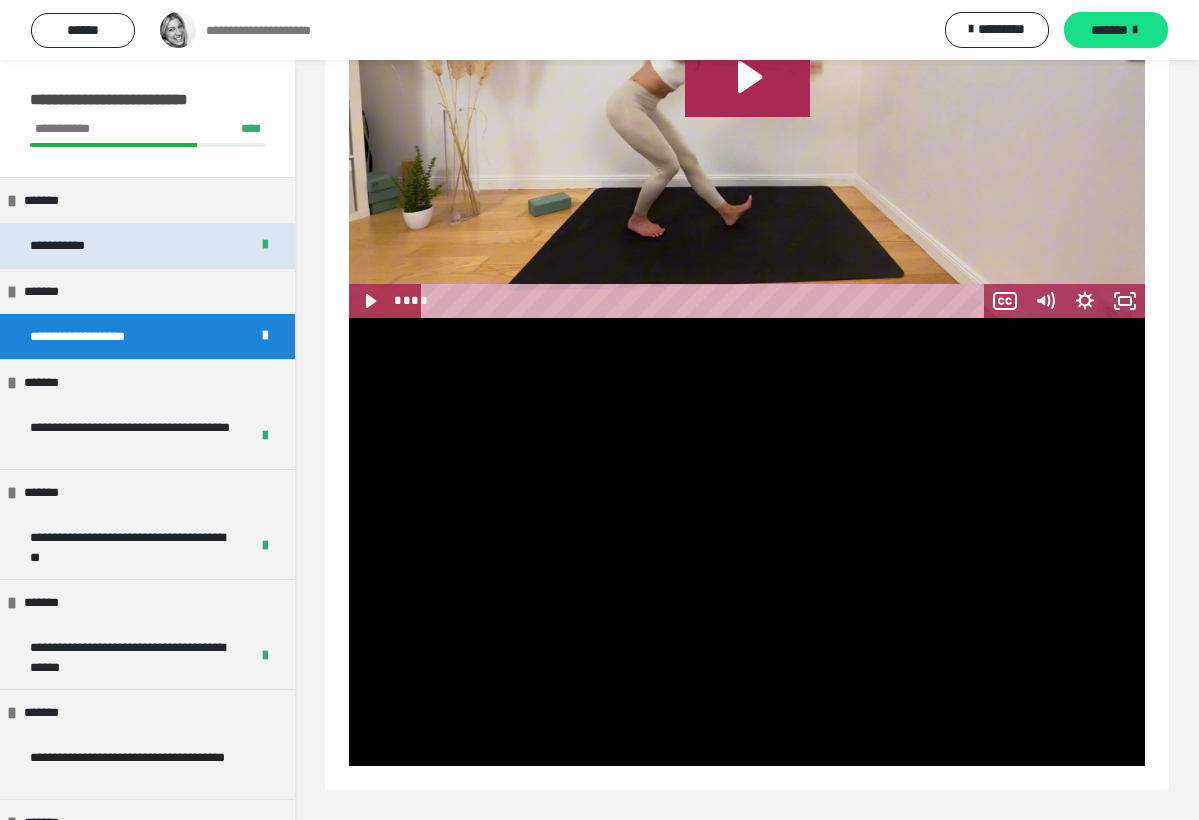 click on "**********" at bounding box center [74, 245] 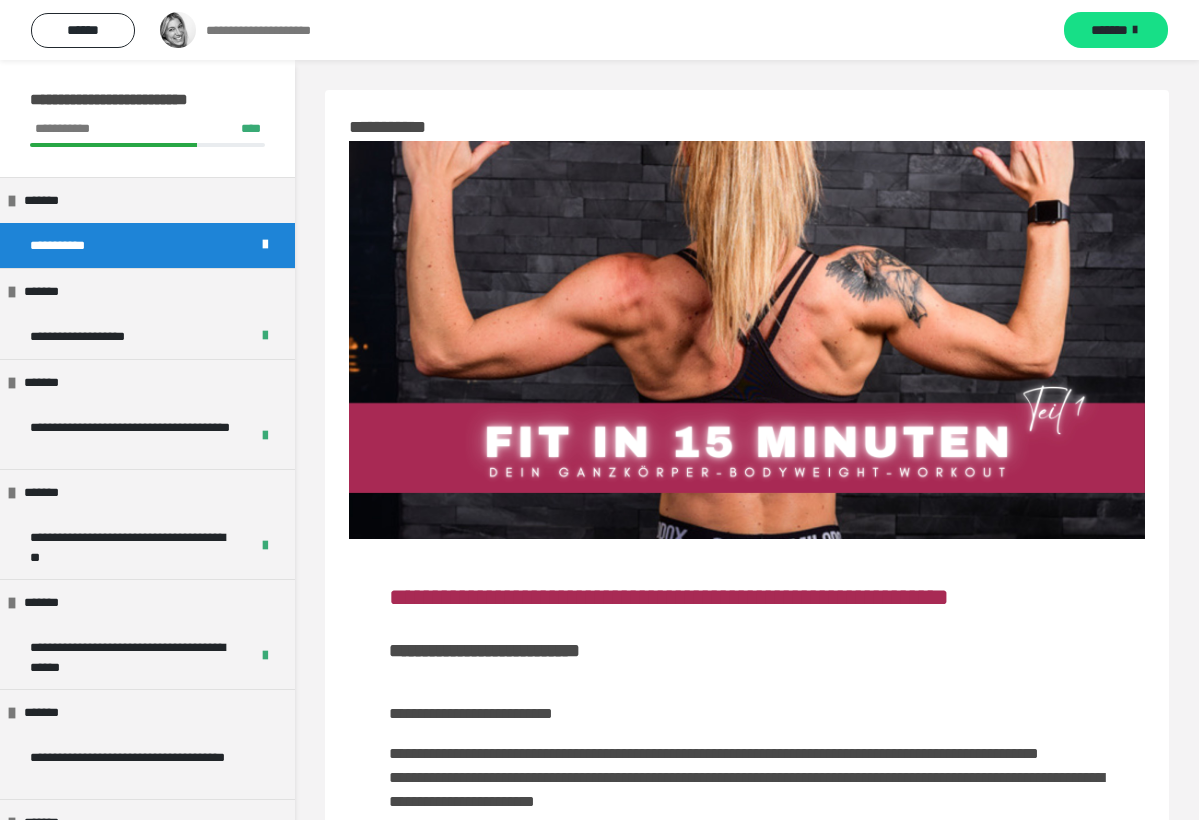 scroll, scrollTop: 0, scrollLeft: 0, axis: both 